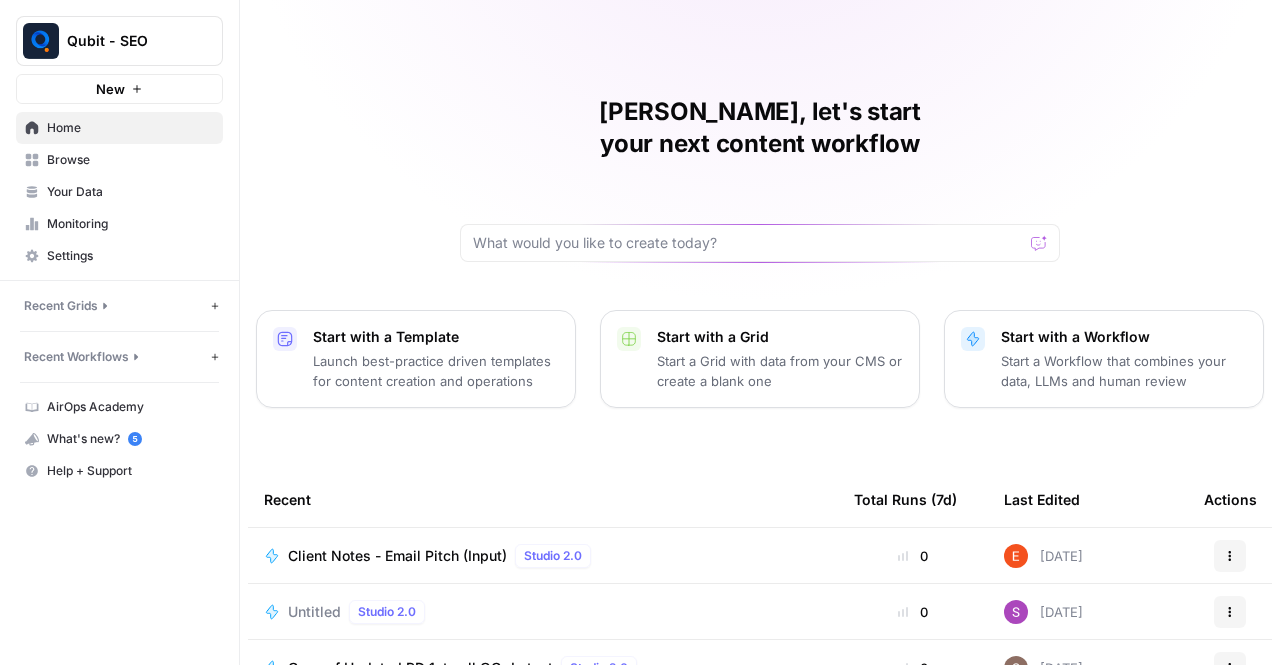 scroll, scrollTop: 0, scrollLeft: 0, axis: both 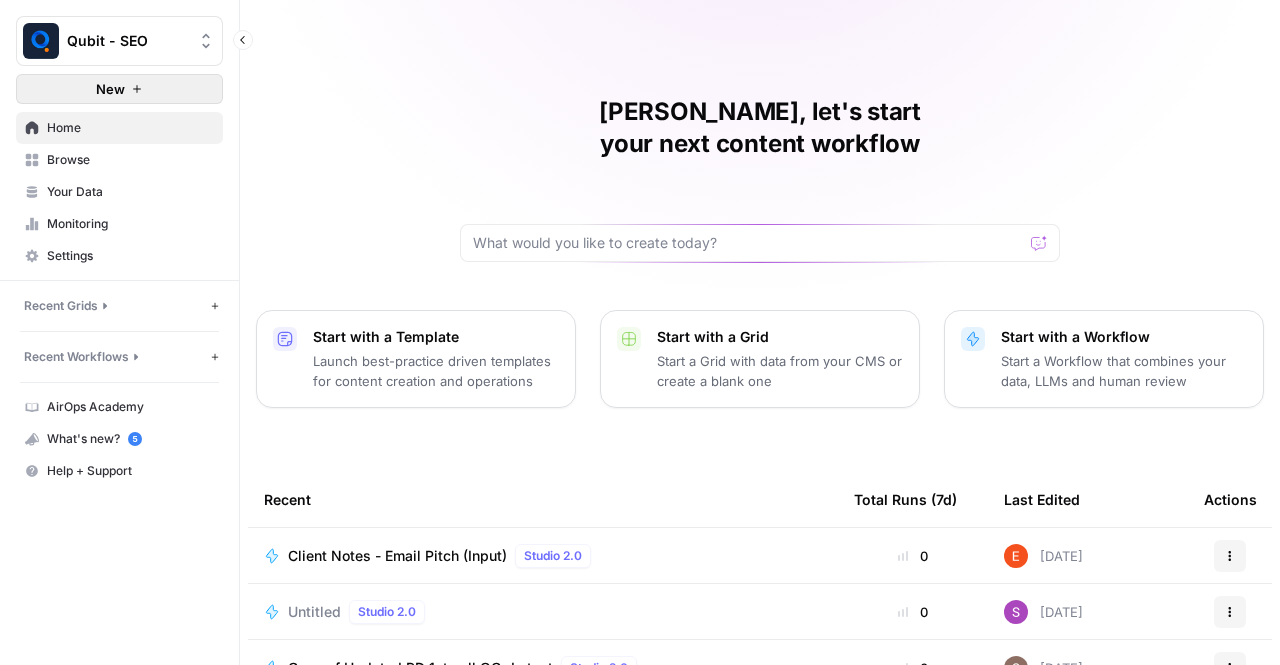 click 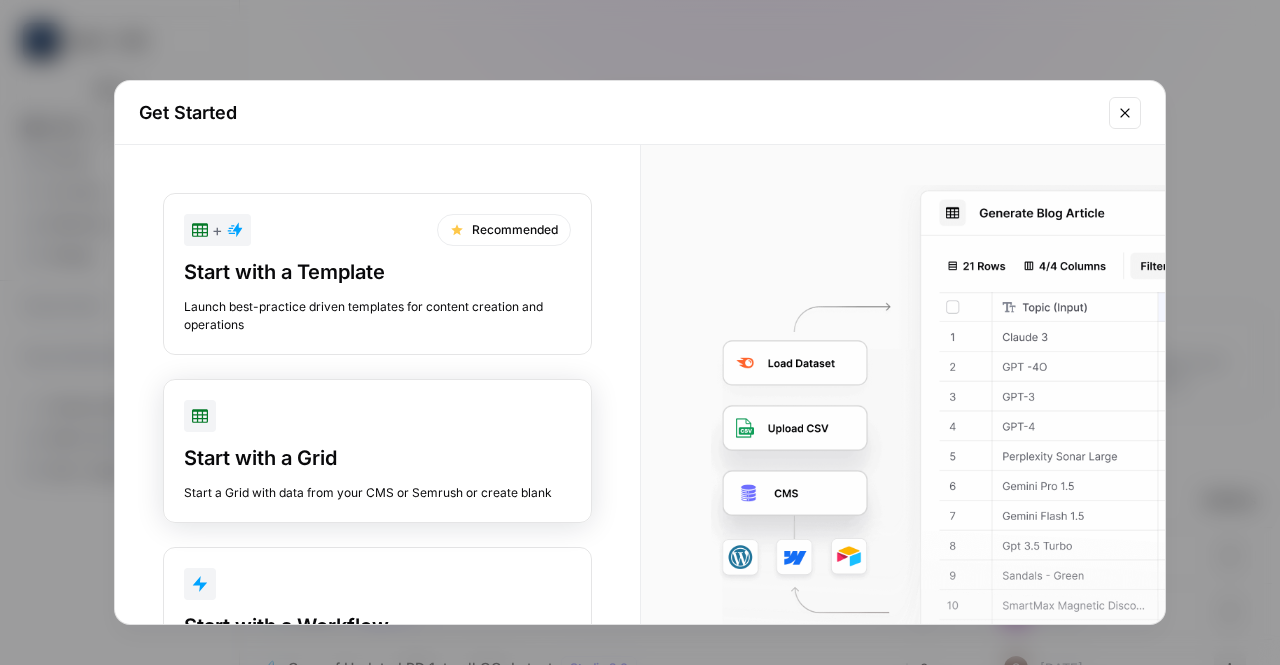 scroll, scrollTop: 112, scrollLeft: 0, axis: vertical 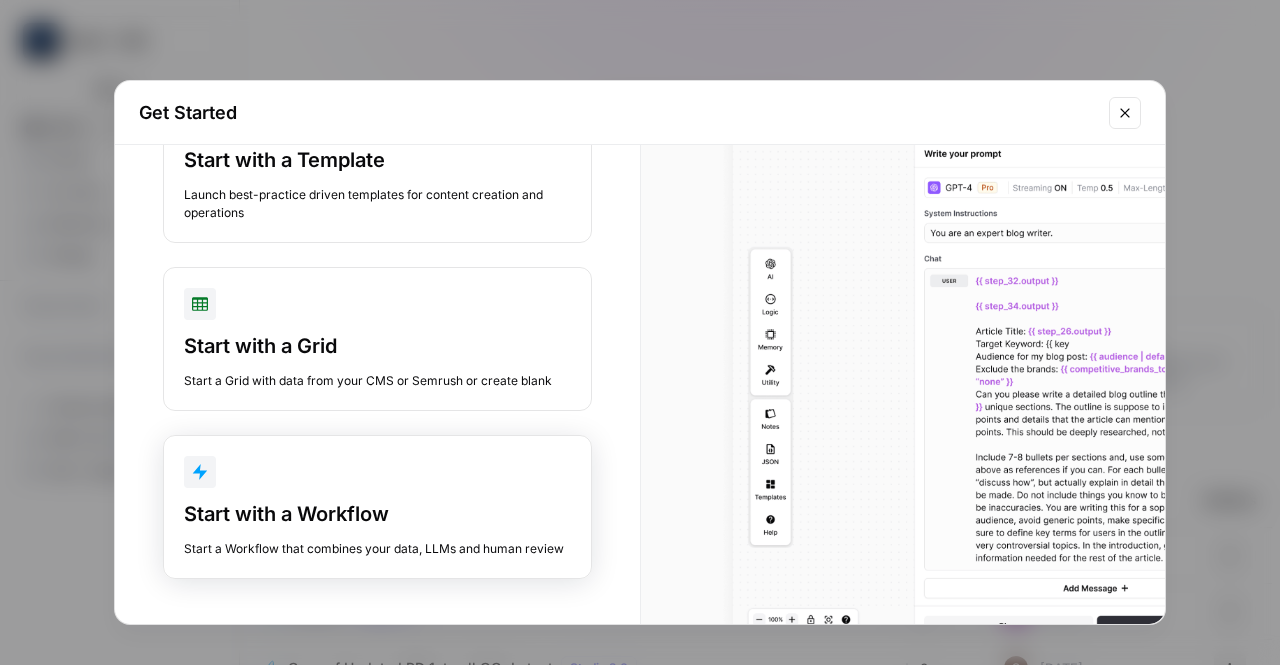click on "Start with a Workflow" at bounding box center [377, 514] 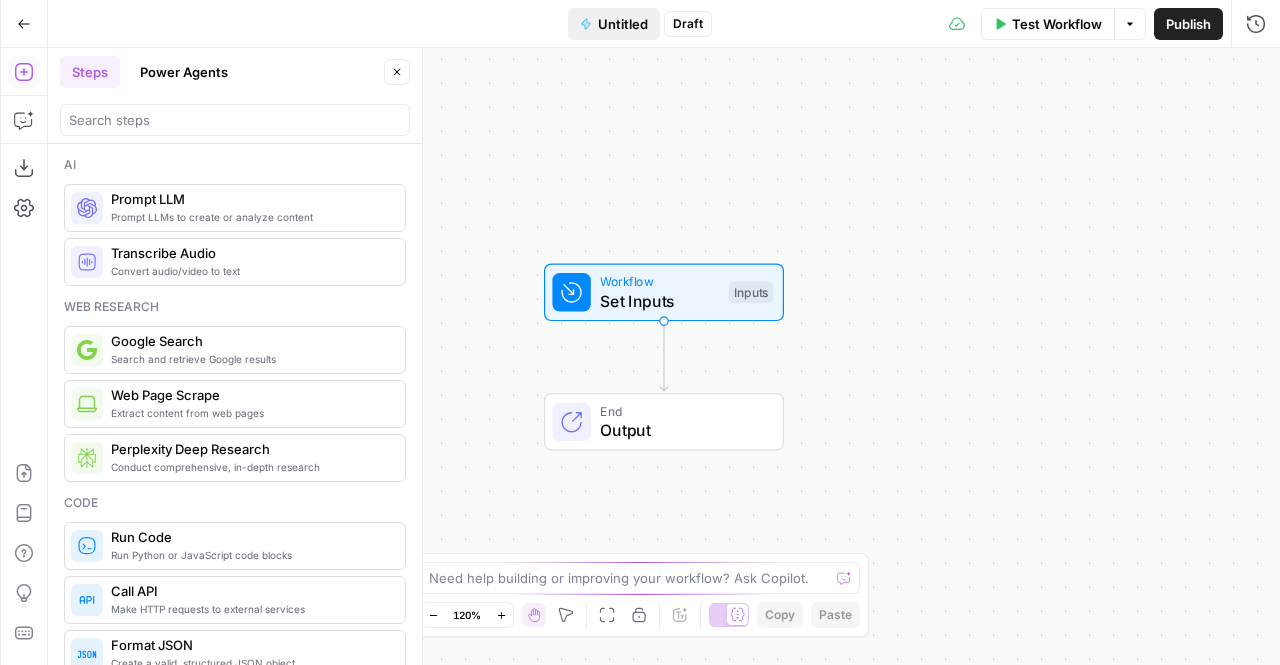 click on "Untitled" at bounding box center [623, 24] 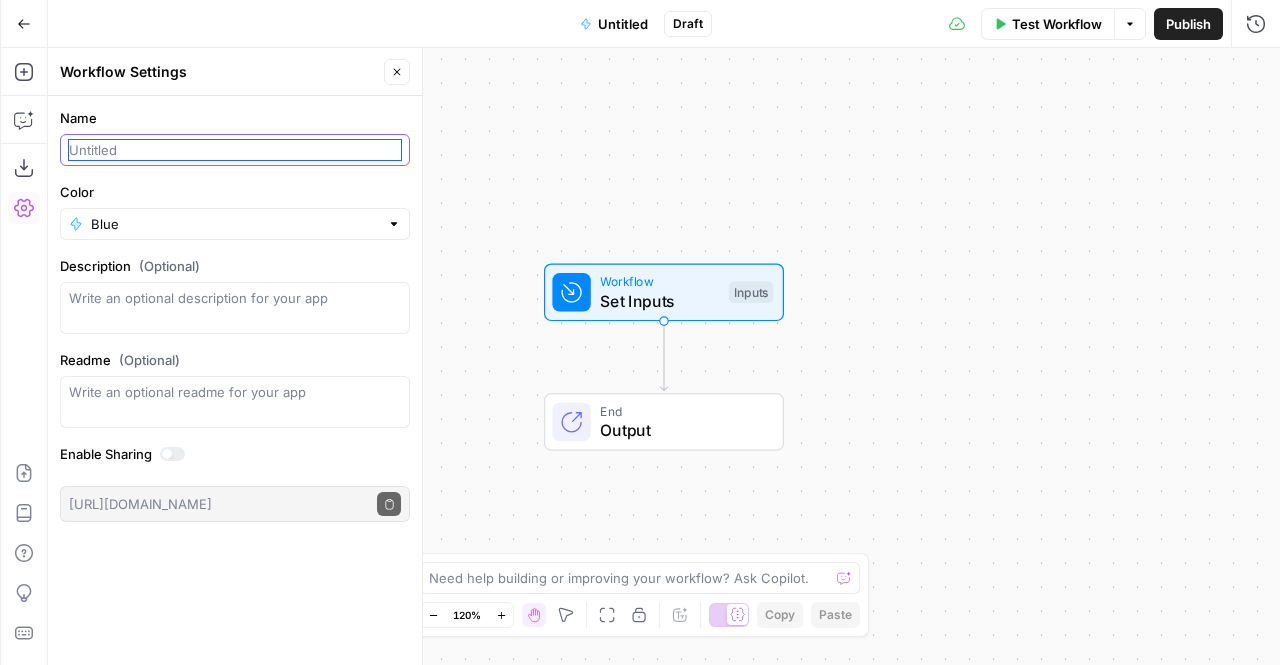click on "Name" at bounding box center [235, 150] 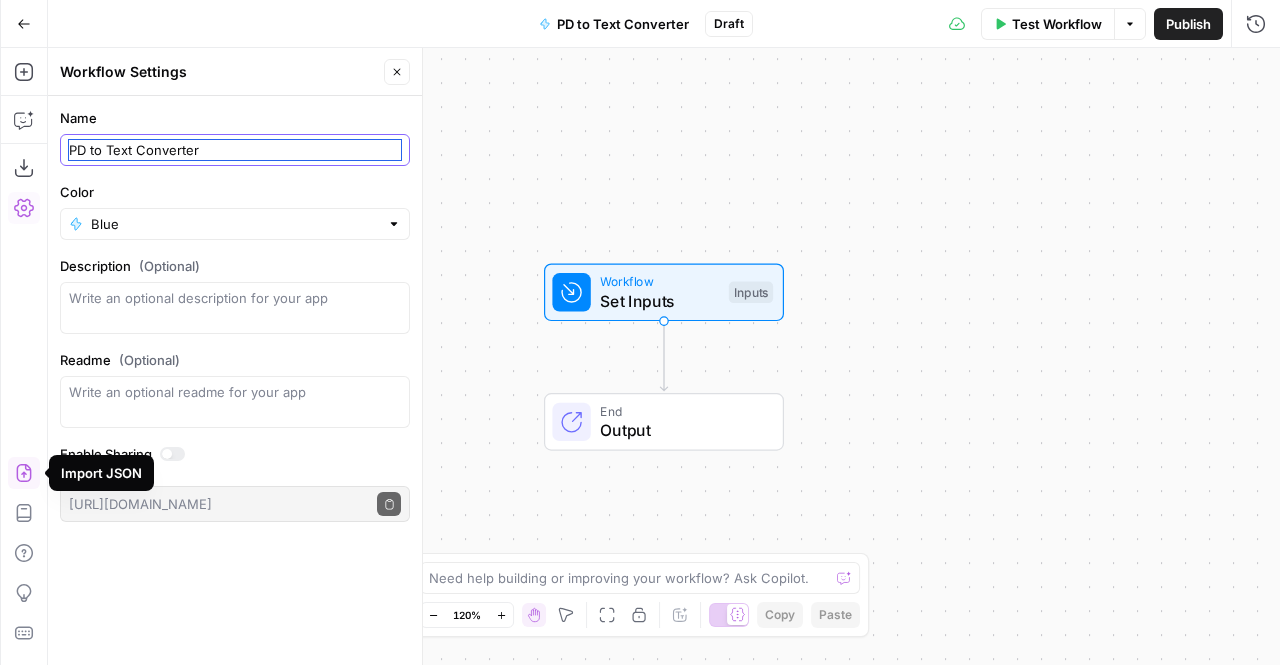 type on "PD to Text Converter" 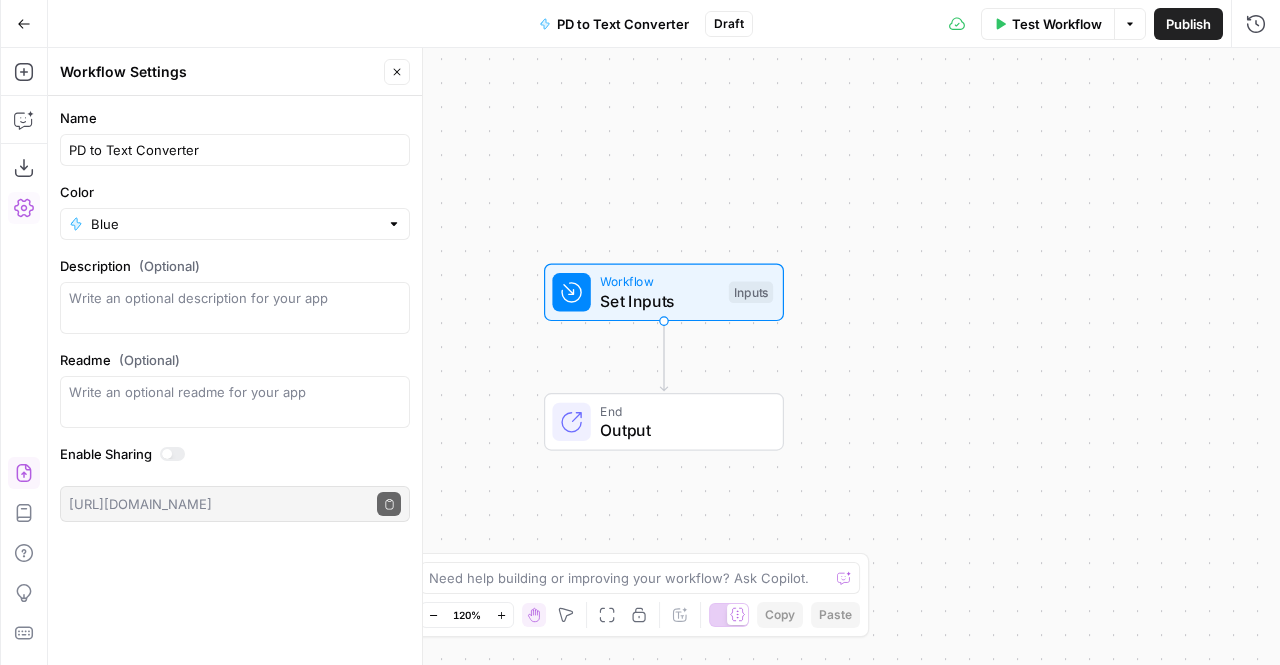 click 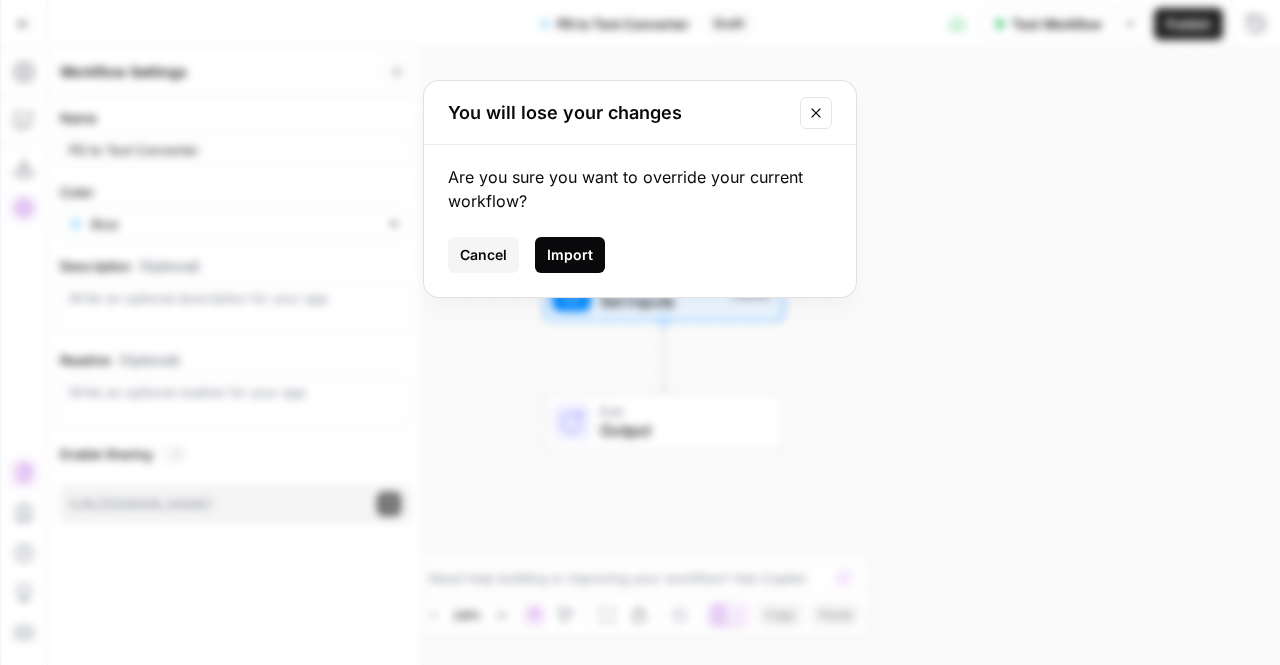 click on "Import" at bounding box center (570, 255) 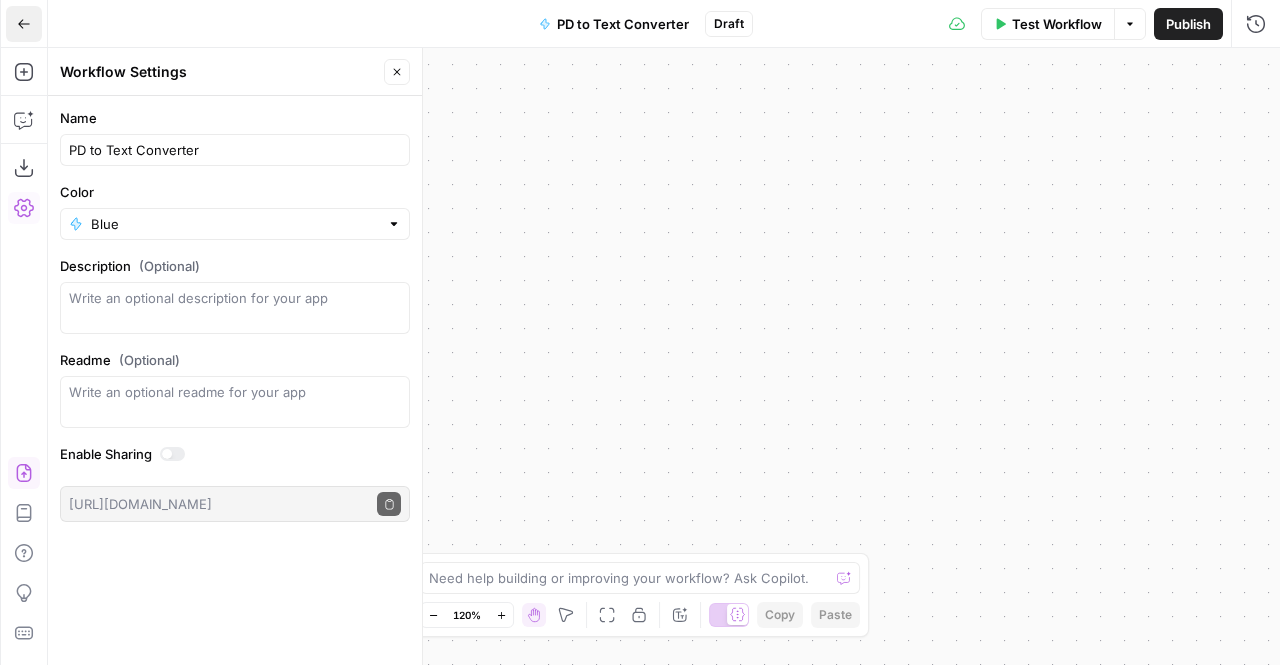 click 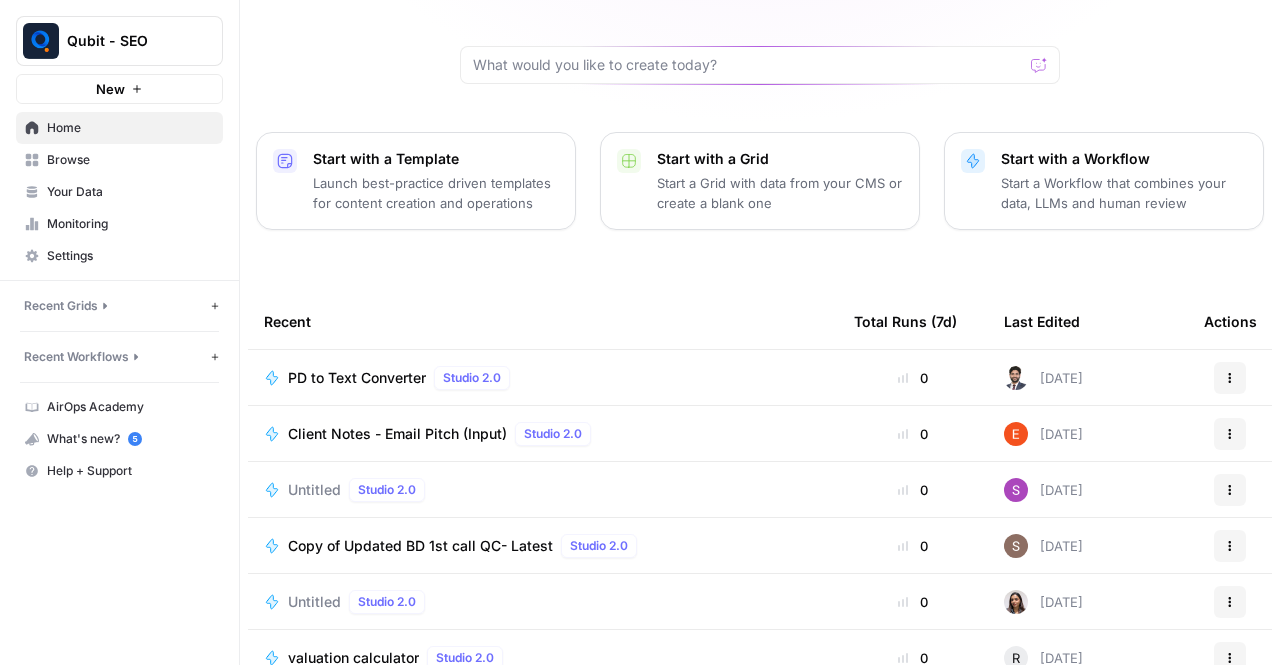 scroll, scrollTop: 180, scrollLeft: 0, axis: vertical 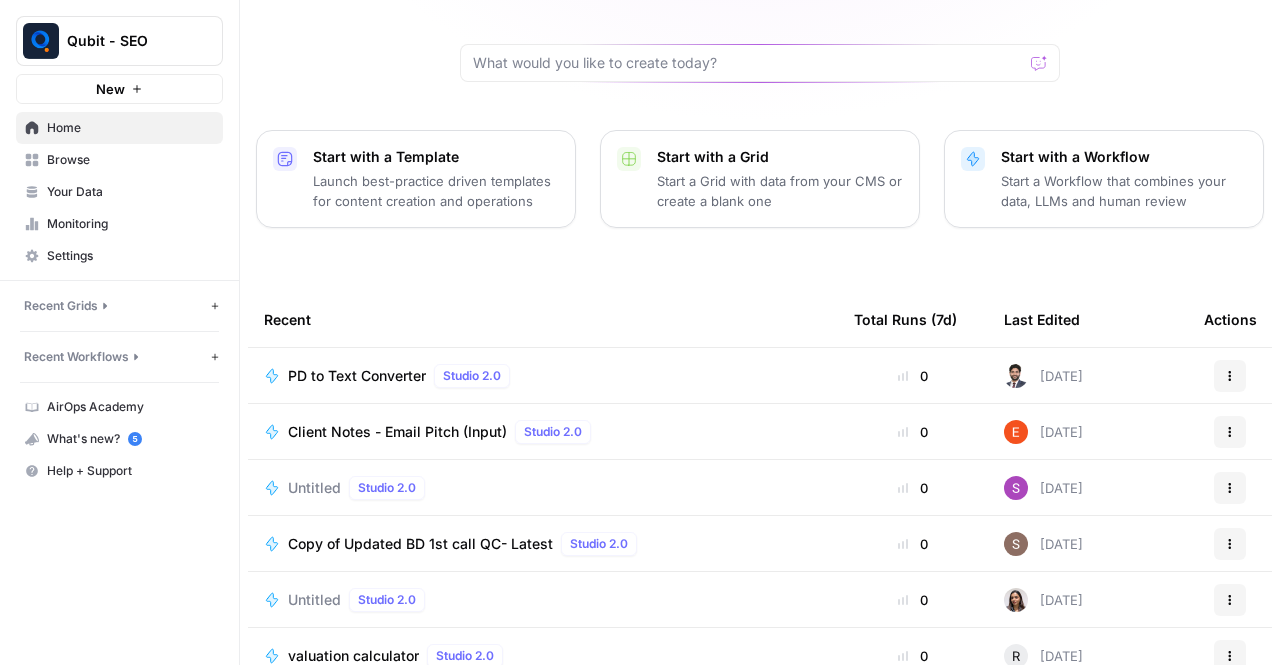 click on "PD to Text Converter" at bounding box center (357, 376) 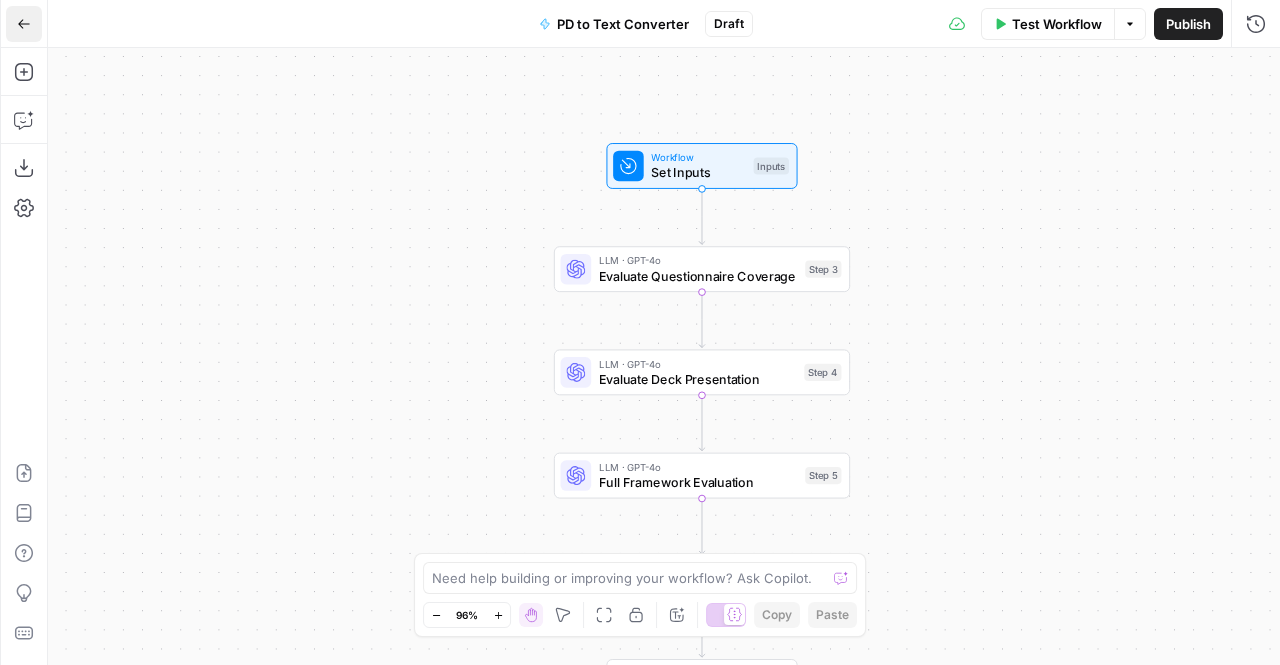 click 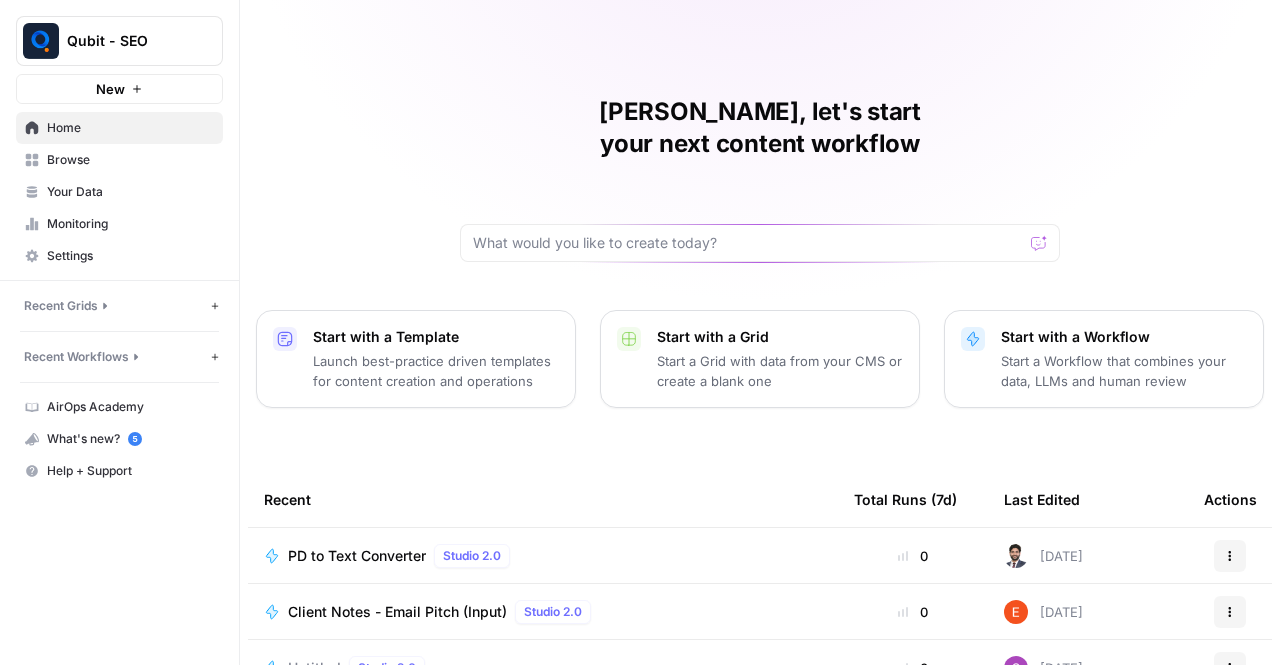 click on "PD to Text Converter" at bounding box center (357, 556) 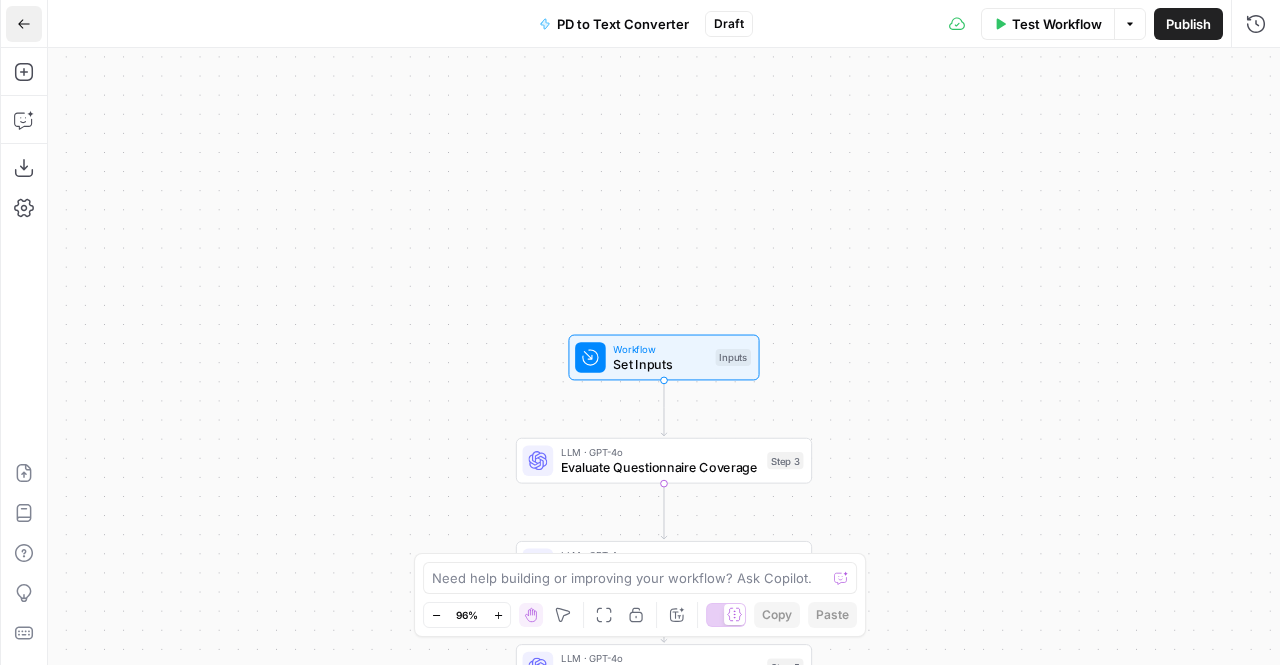 click 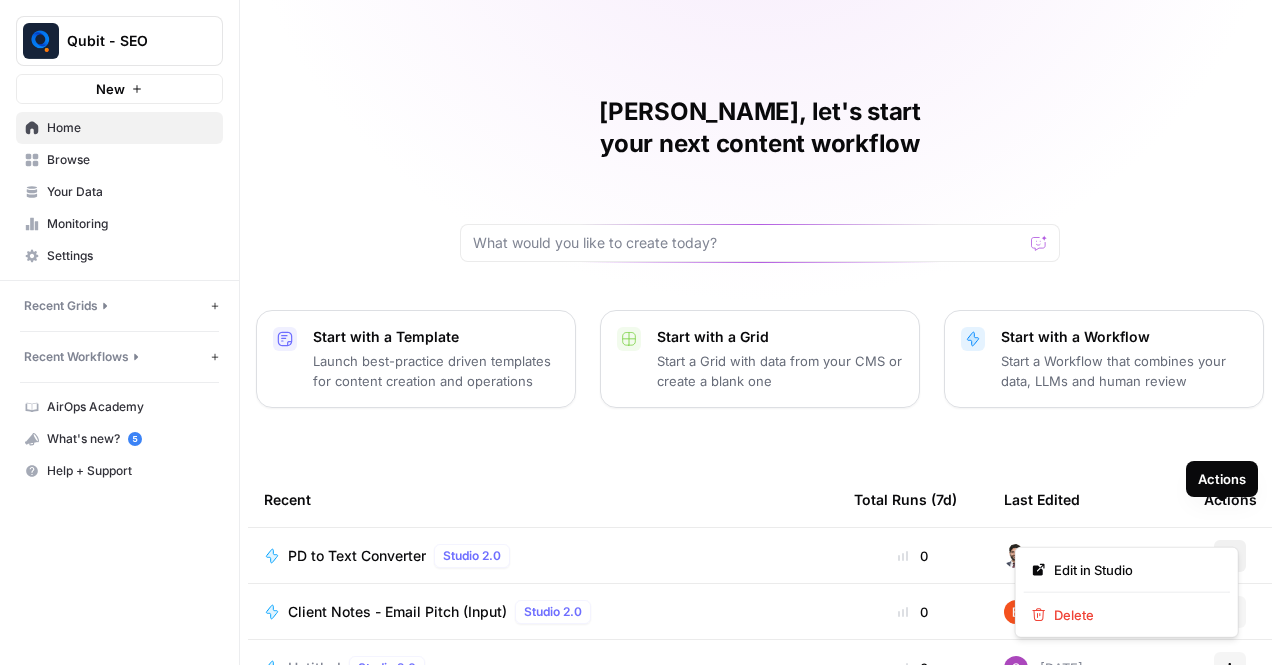 click on "Actions" at bounding box center [1230, 556] 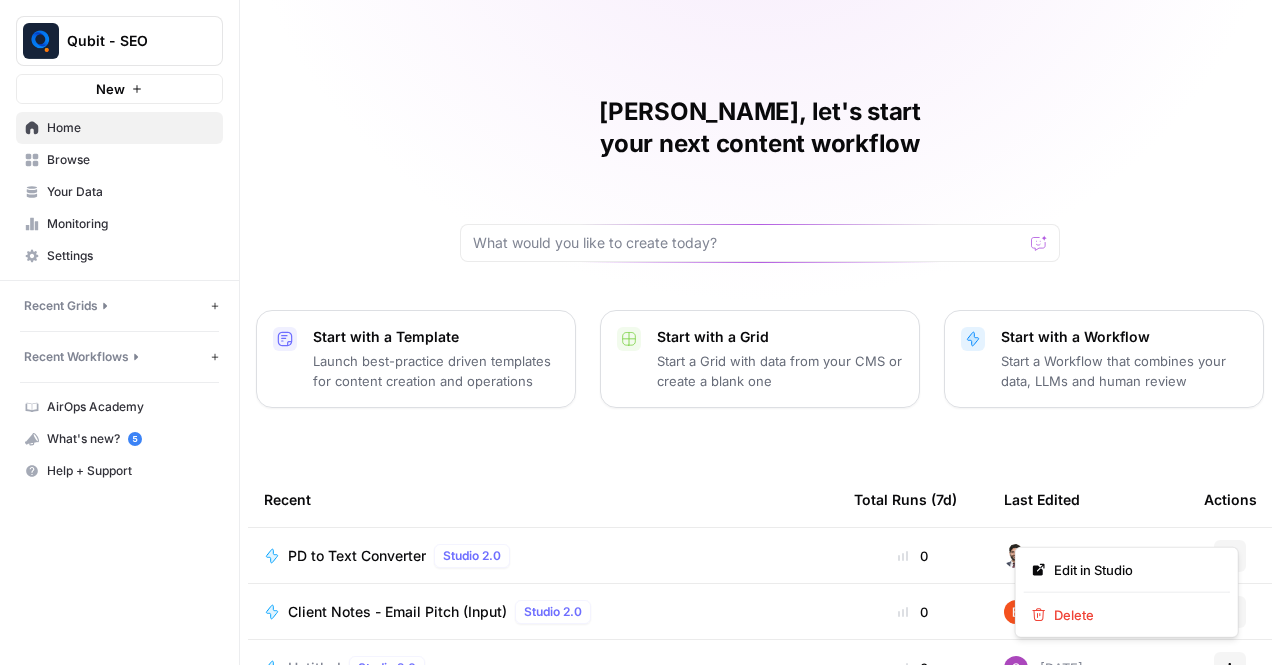 scroll, scrollTop: 253, scrollLeft: 0, axis: vertical 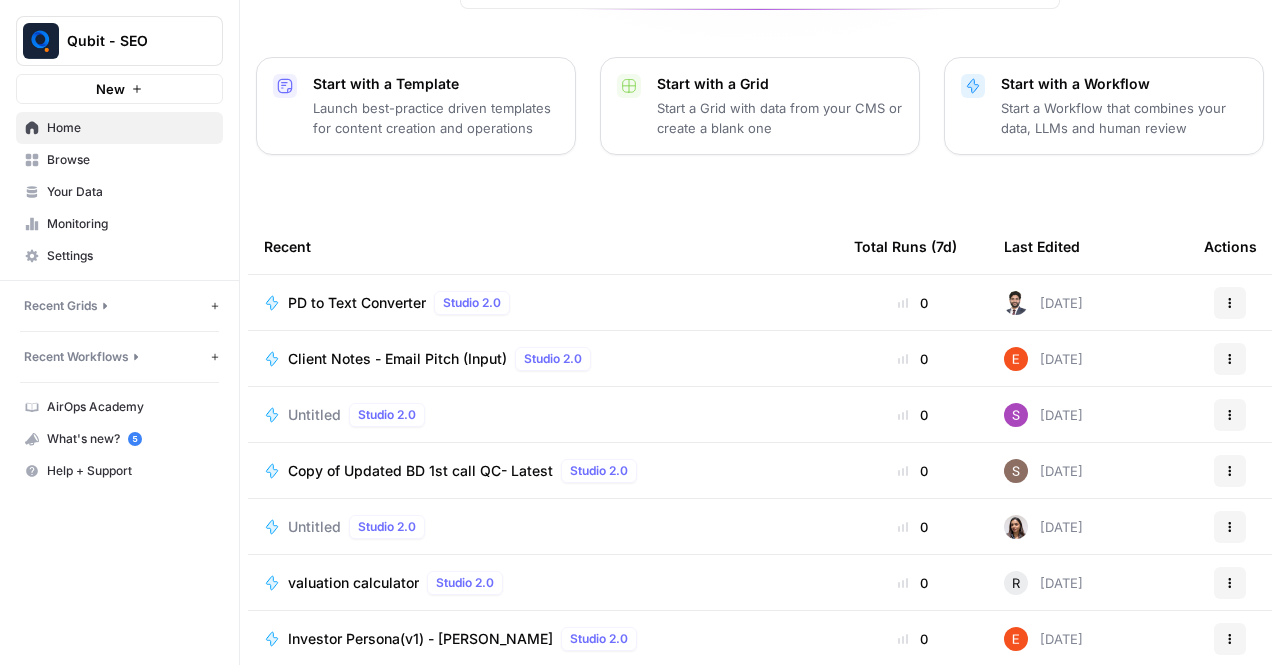 click on "Recent" at bounding box center (543, 246) 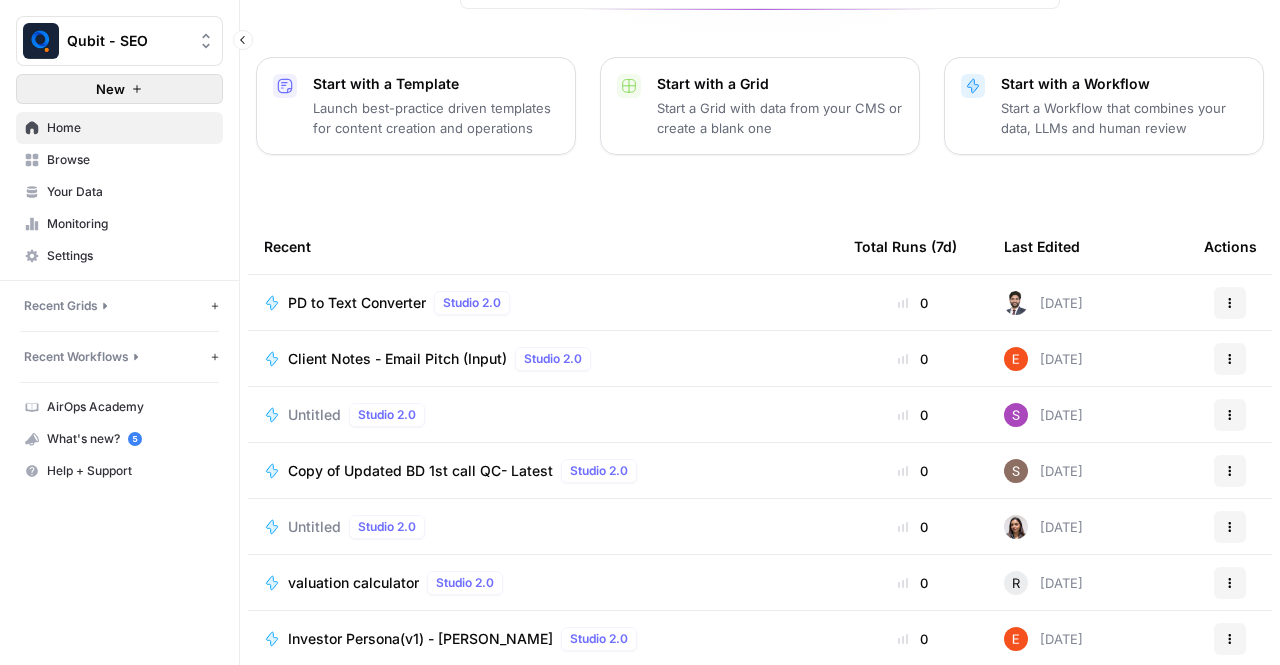 click on "New" at bounding box center [110, 89] 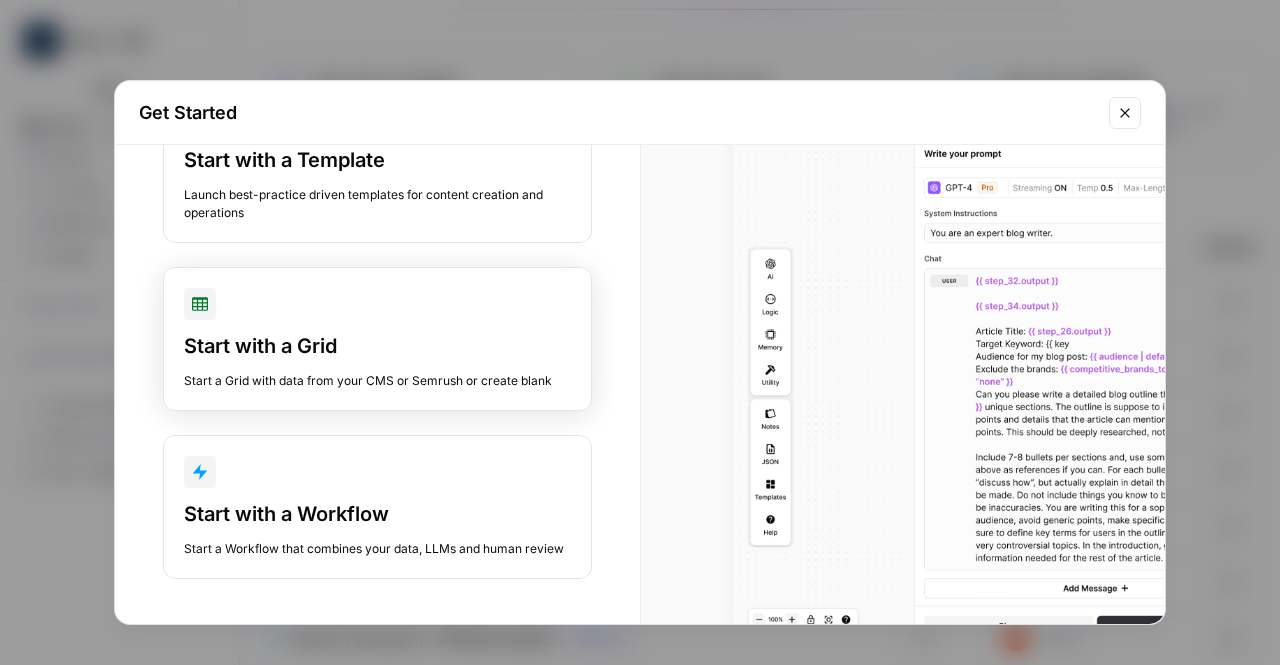 scroll, scrollTop: 111, scrollLeft: 0, axis: vertical 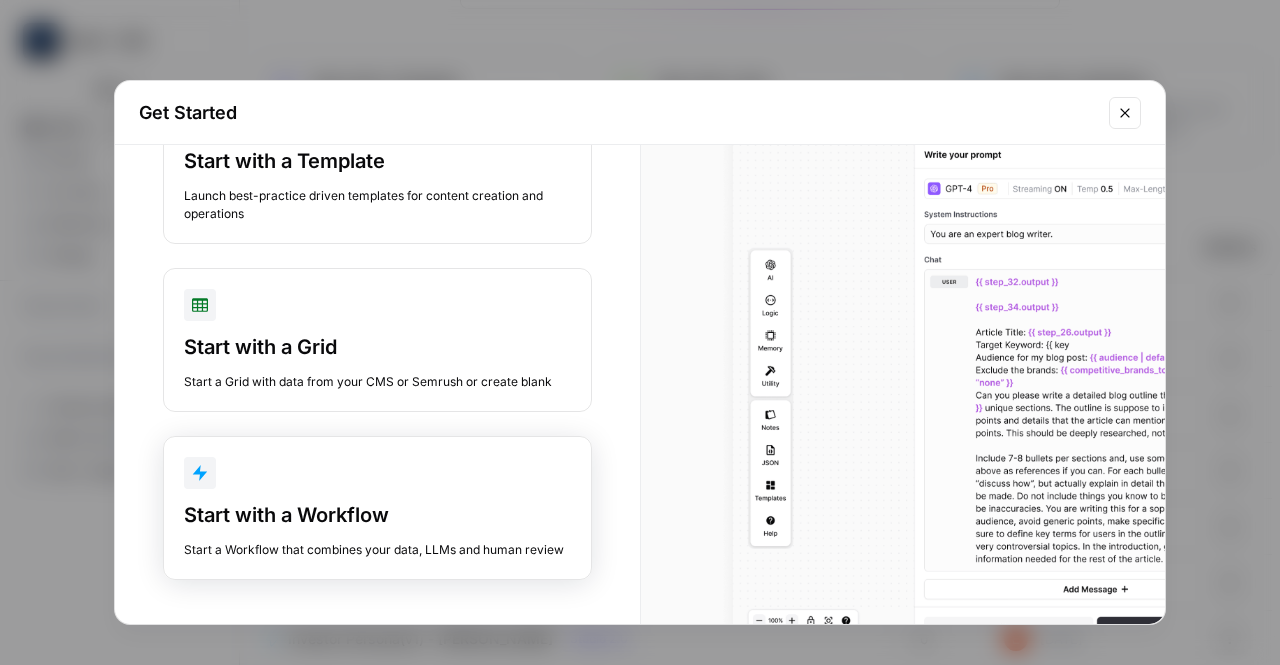 click on "Start with a Workflow" at bounding box center [377, 515] 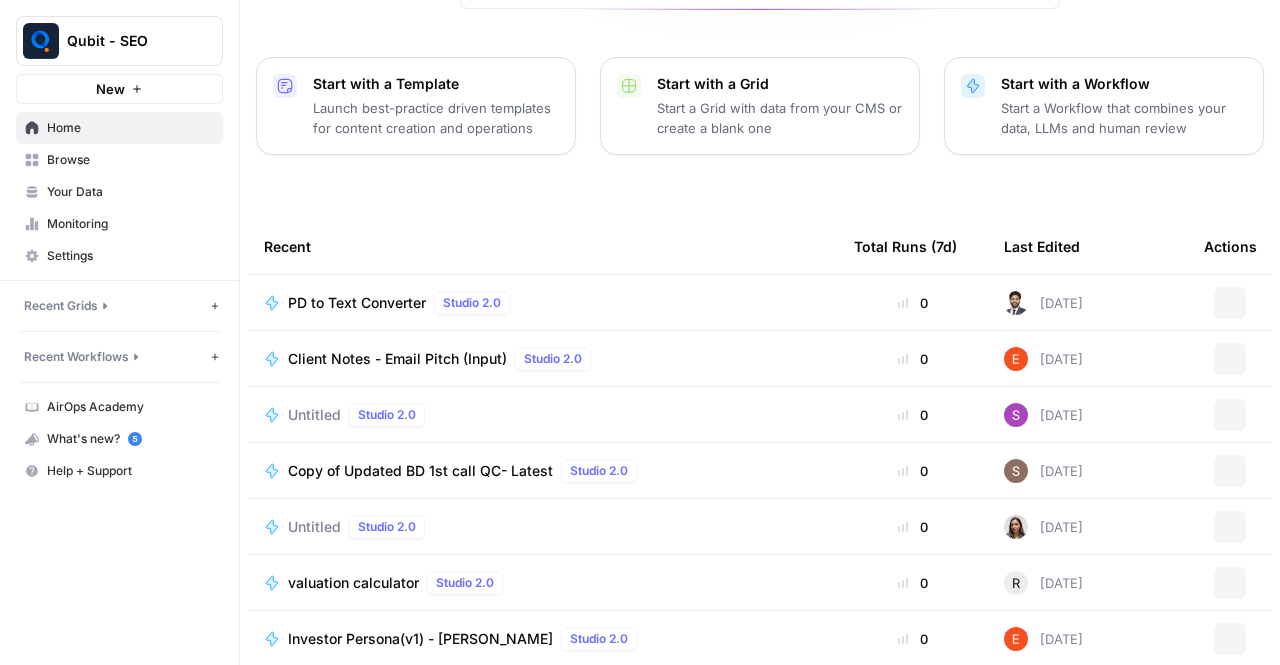 scroll, scrollTop: 0, scrollLeft: 0, axis: both 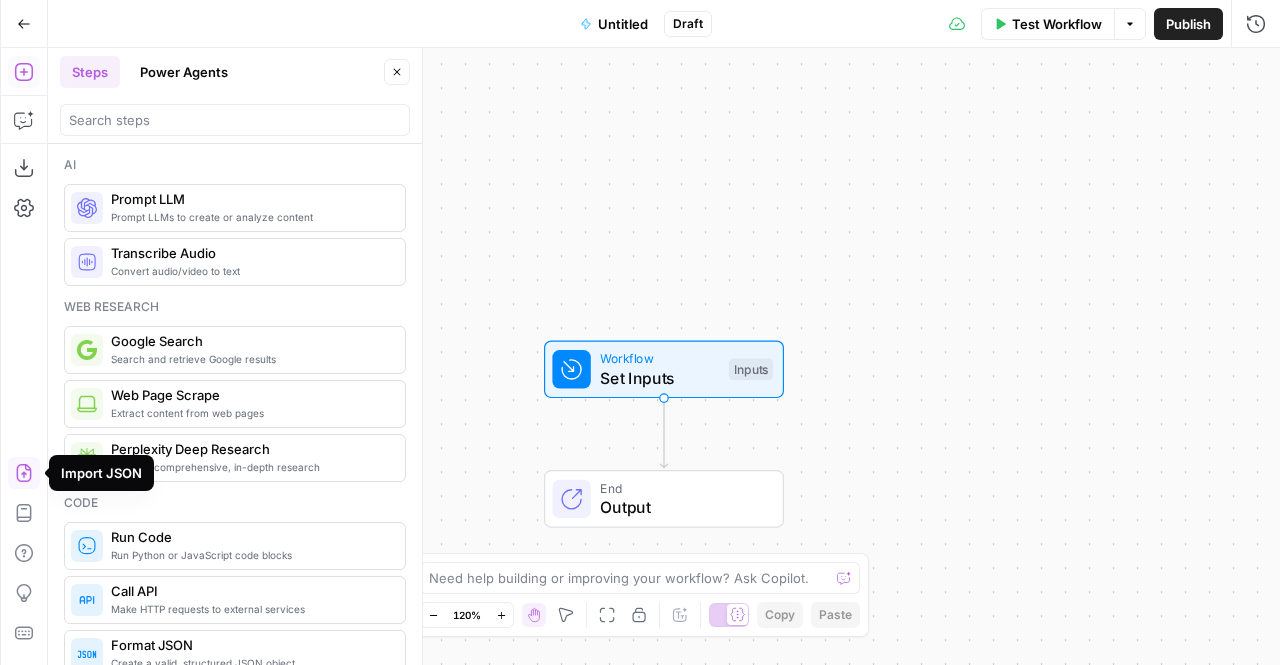 click 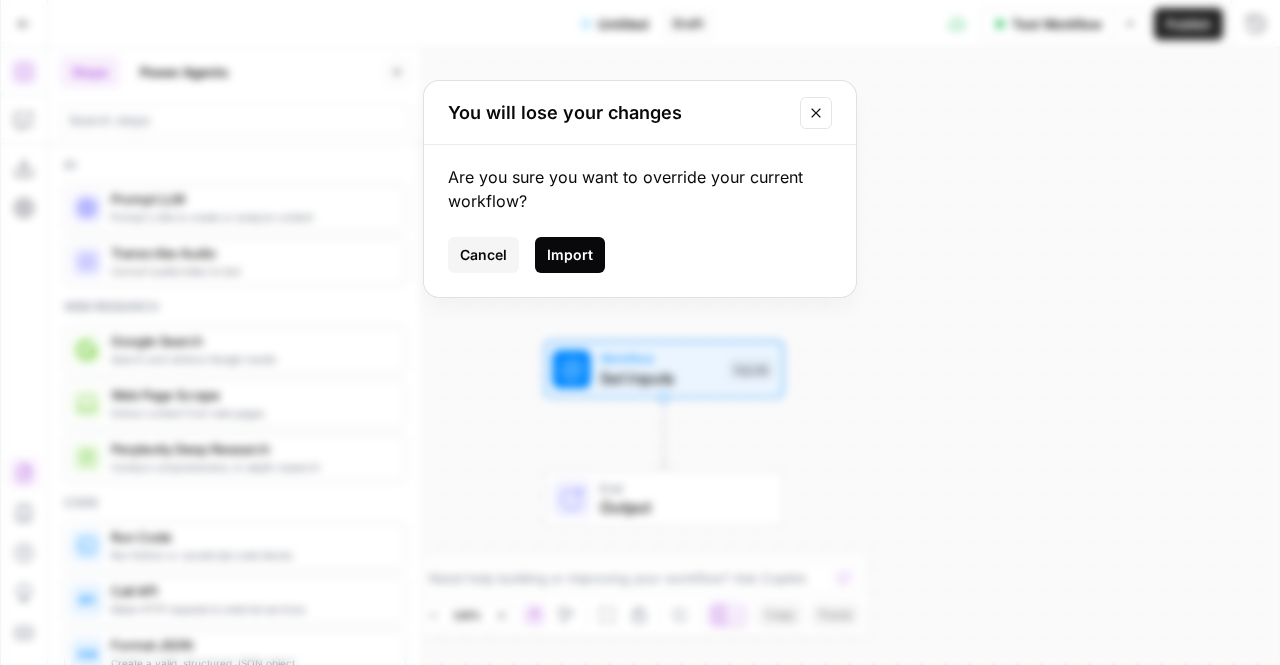 click on "Import" at bounding box center [570, 255] 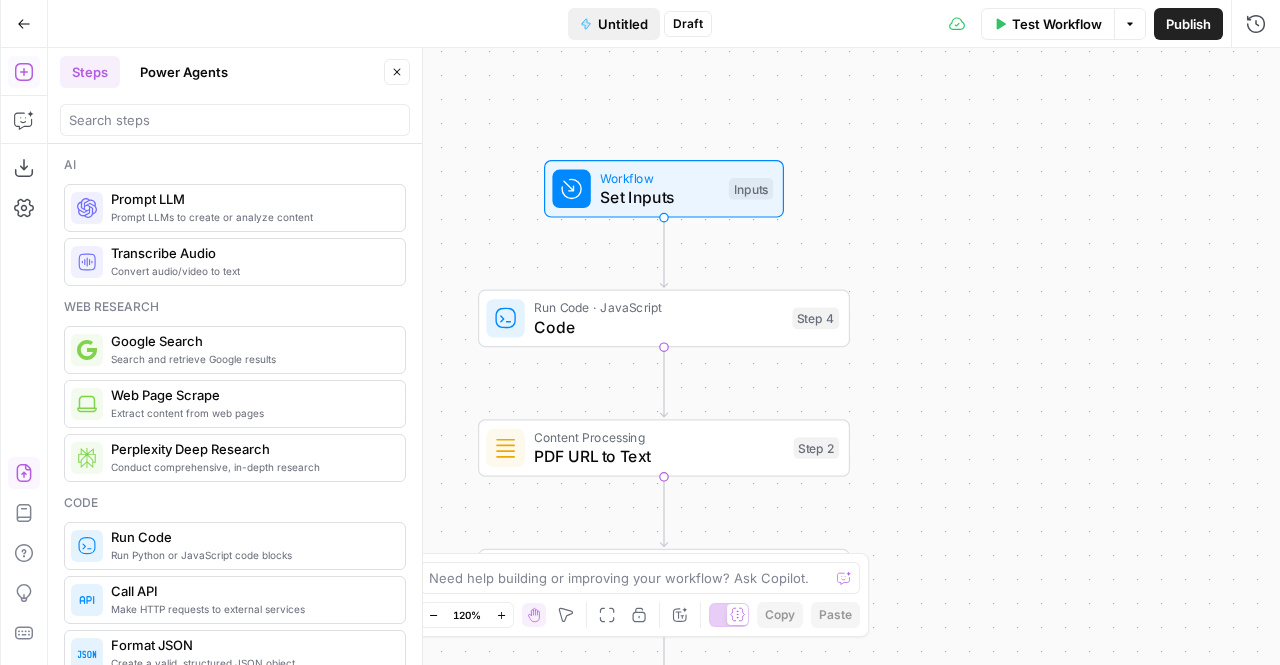 click on "Untitled" at bounding box center (623, 24) 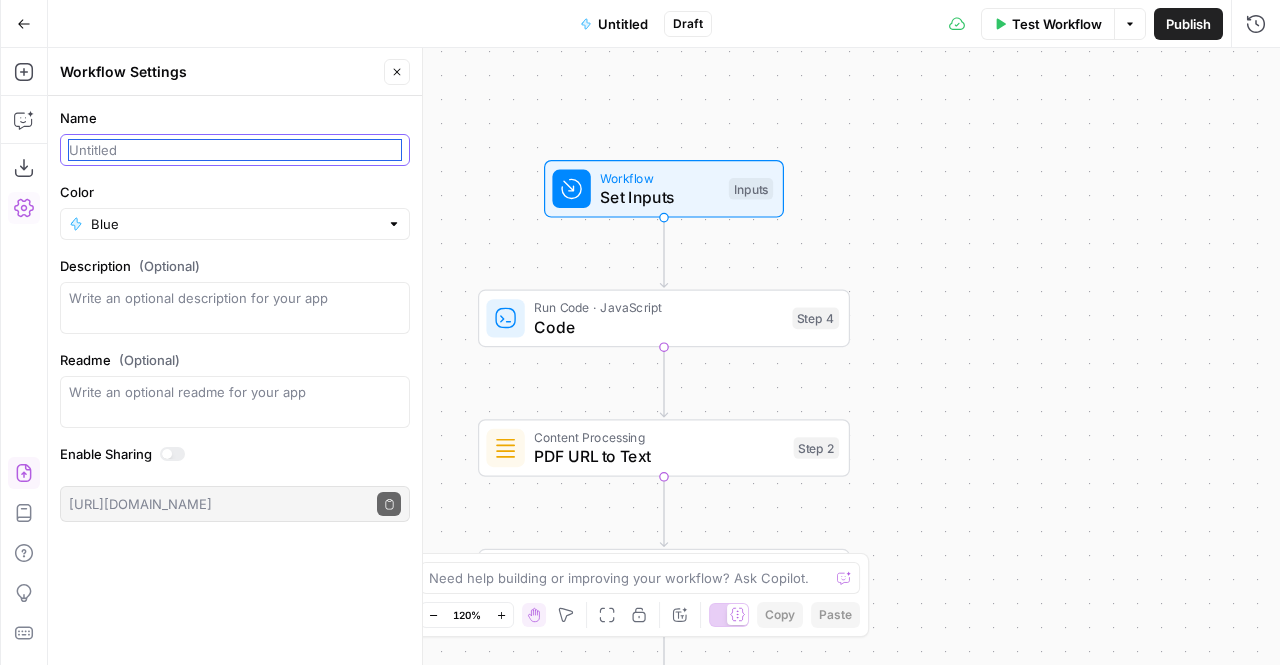 click on "Name" at bounding box center [235, 150] 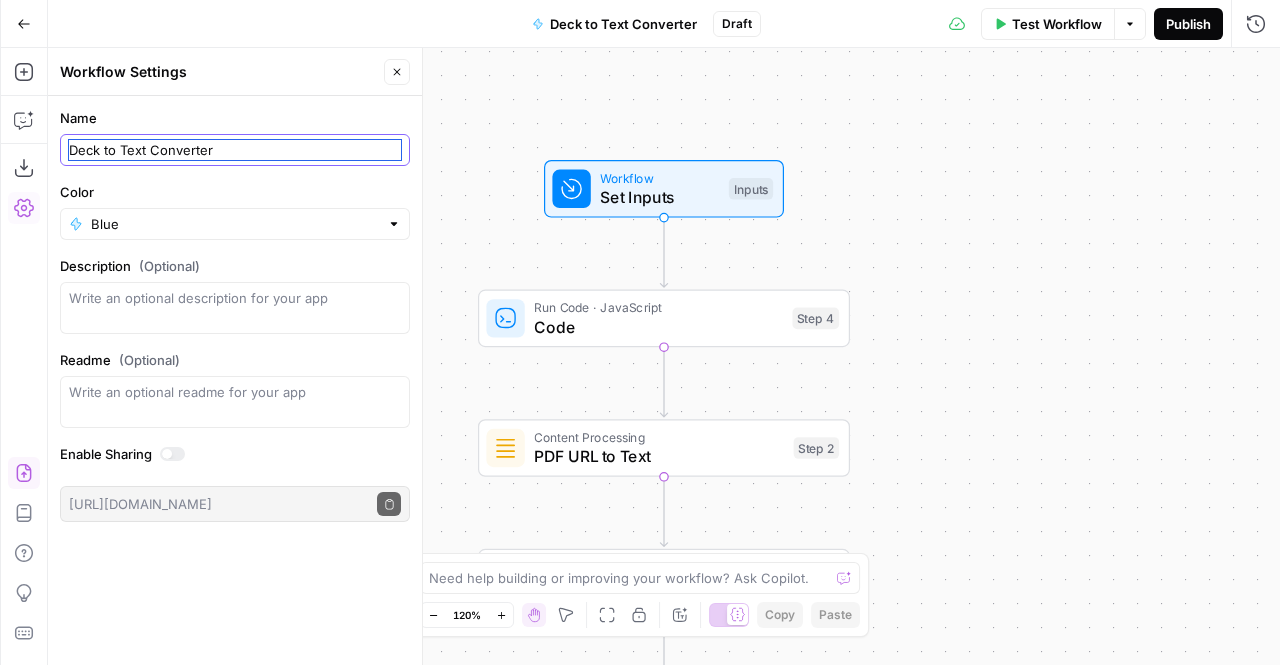 type on "Deck to Text Converter" 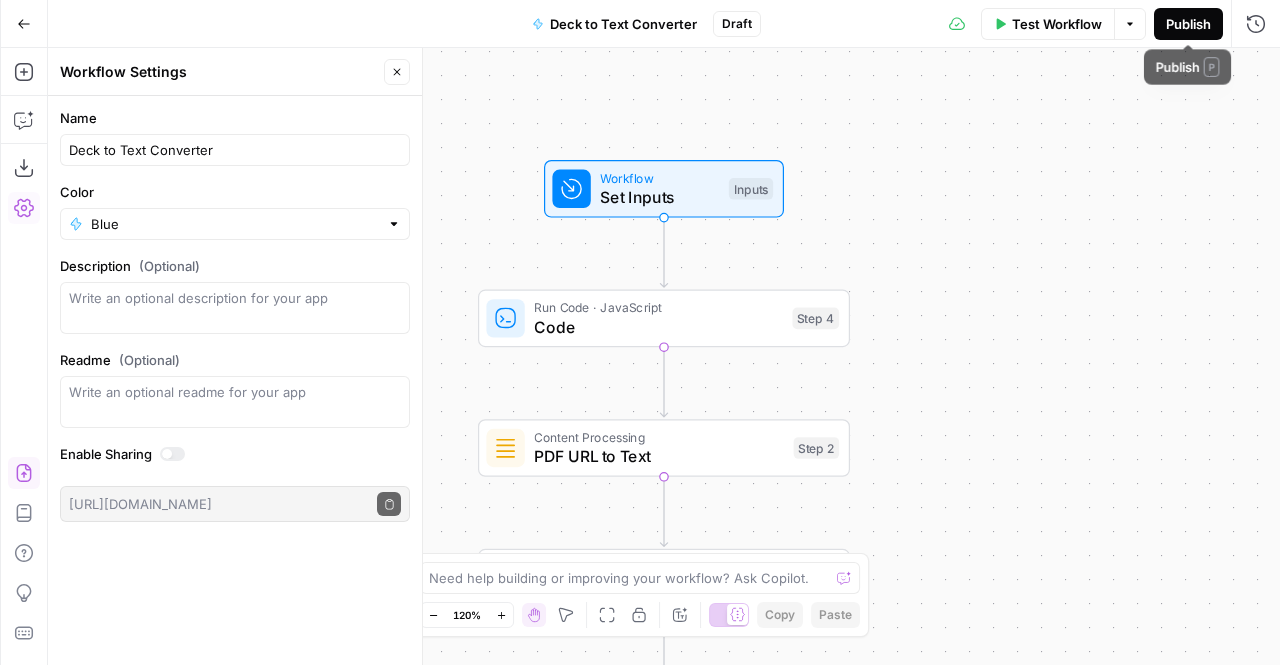 click on "Publish" at bounding box center (1188, 24) 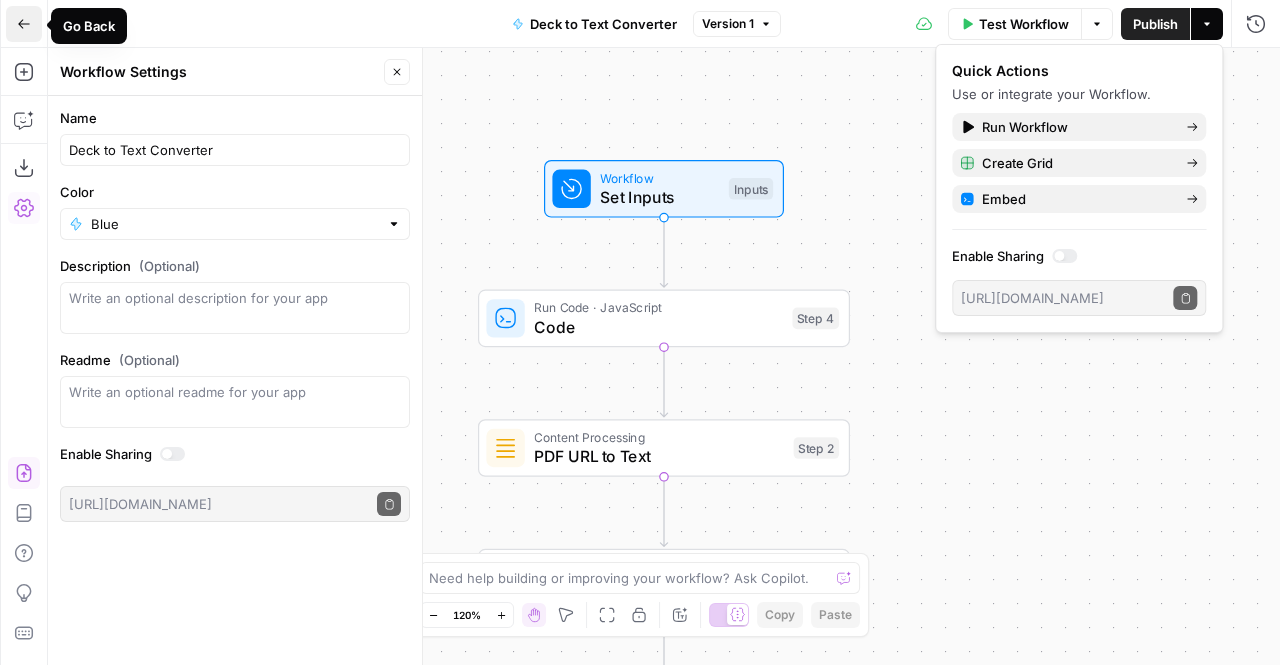 click on "Go Back" at bounding box center [24, 24] 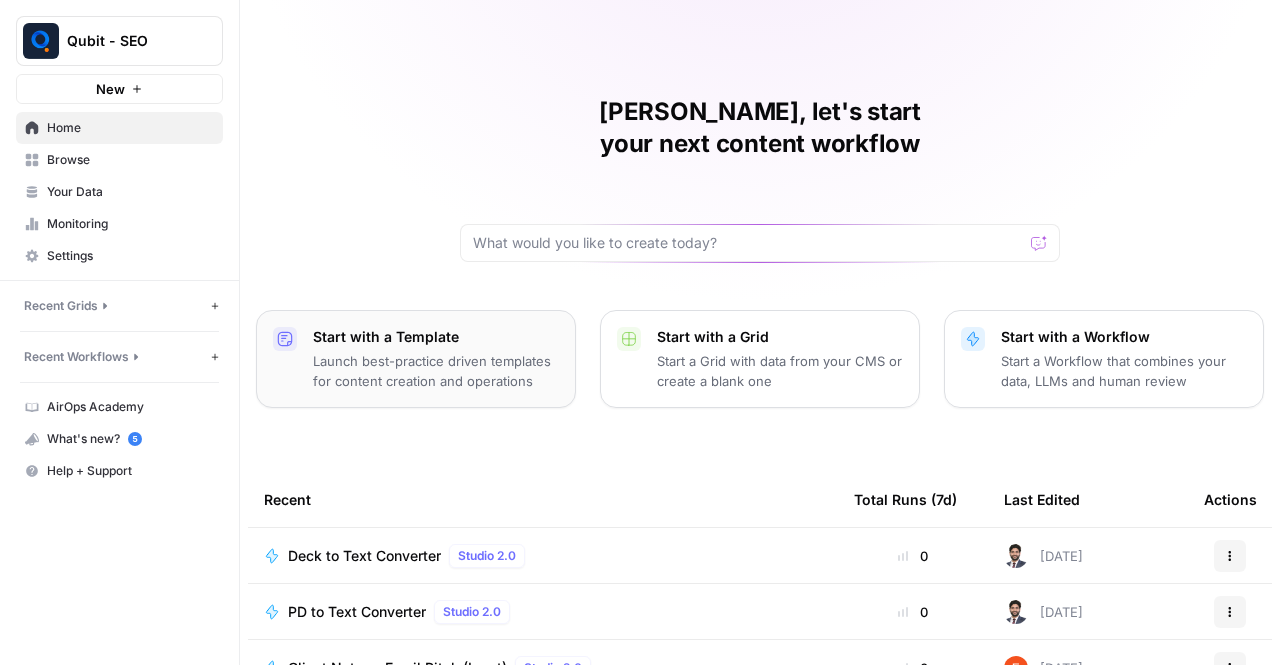 scroll, scrollTop: 253, scrollLeft: 0, axis: vertical 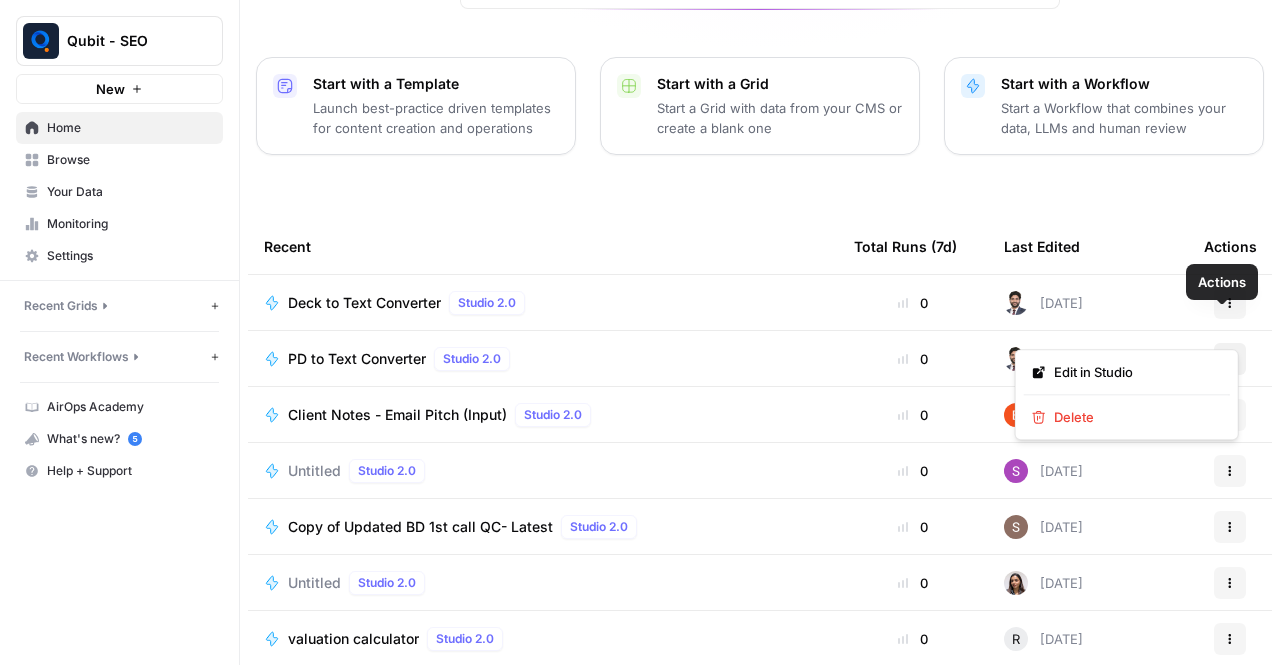 click 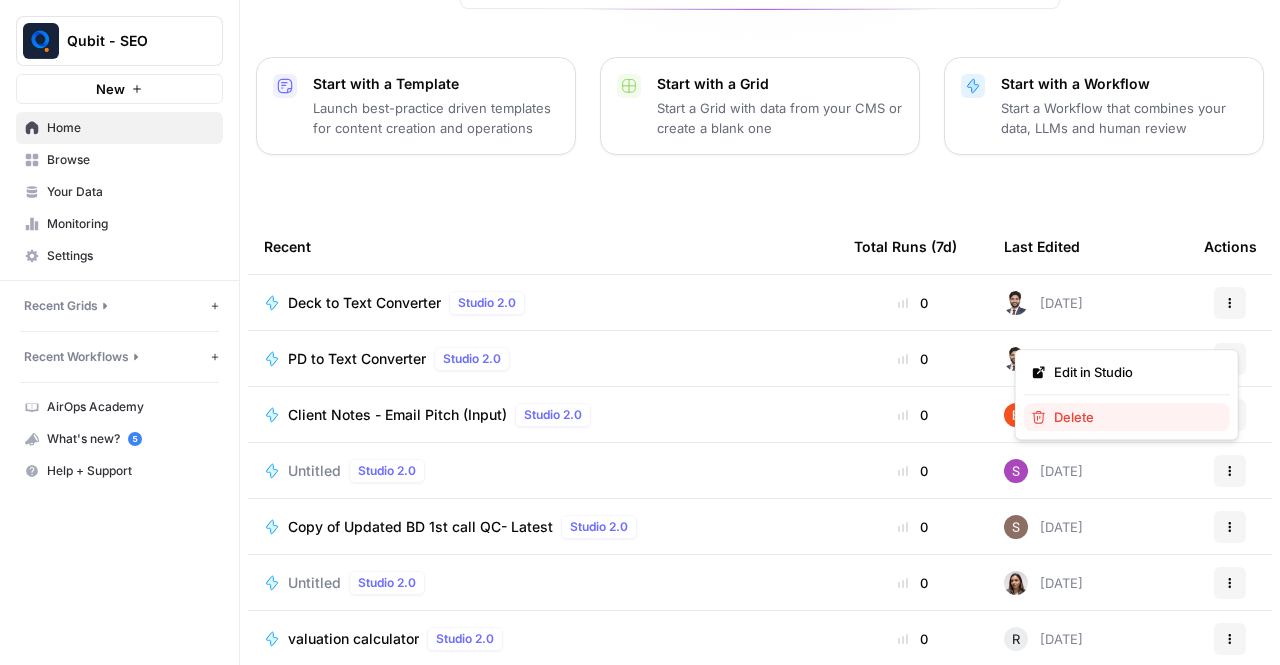 click on "Delete" at bounding box center [1074, 417] 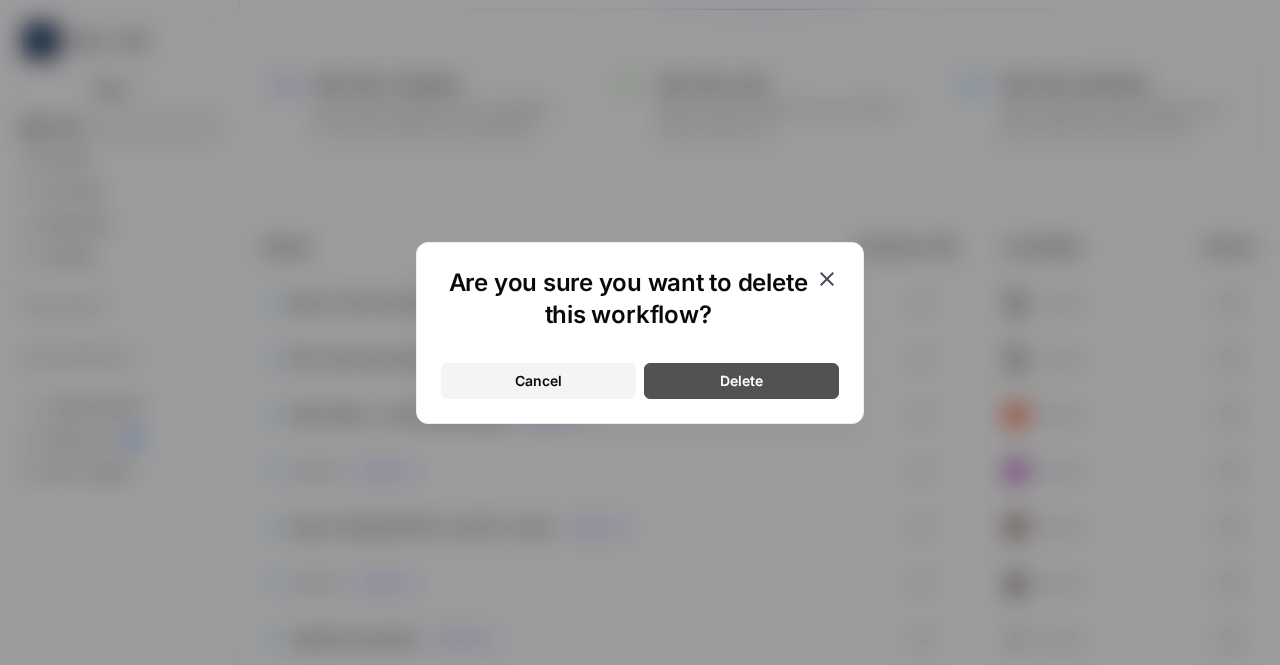 click on "Delete" at bounding box center (741, 381) 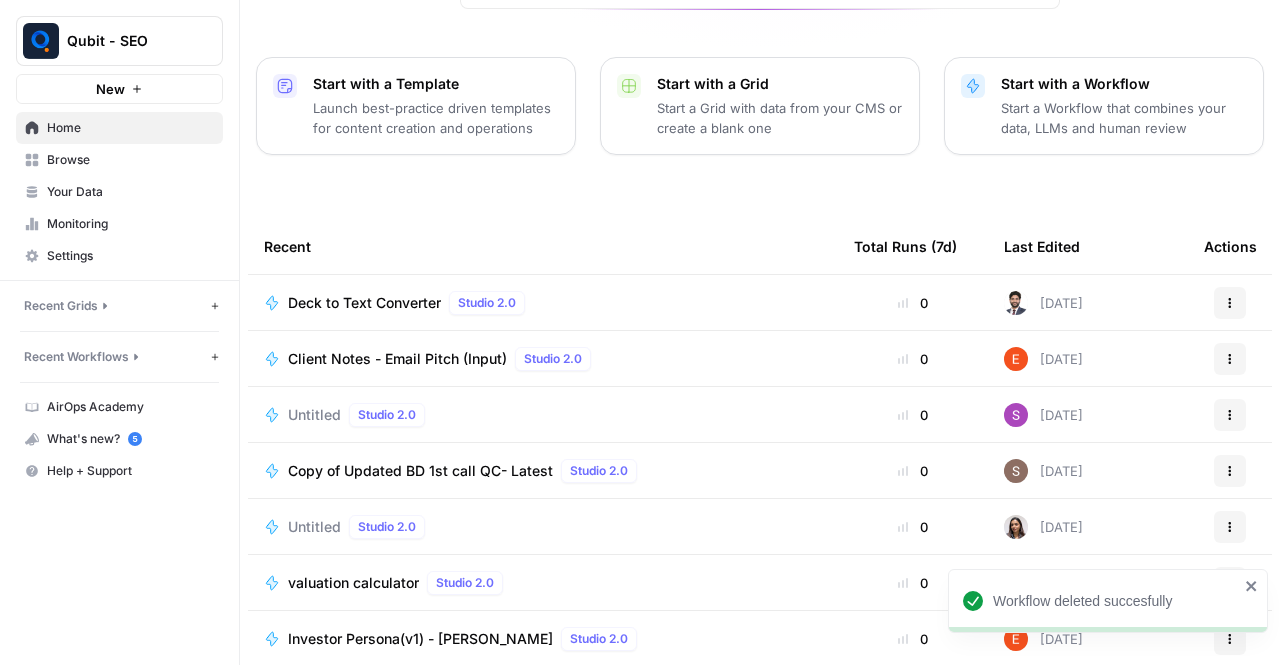 click on "Deck to Text Converter" at bounding box center [364, 303] 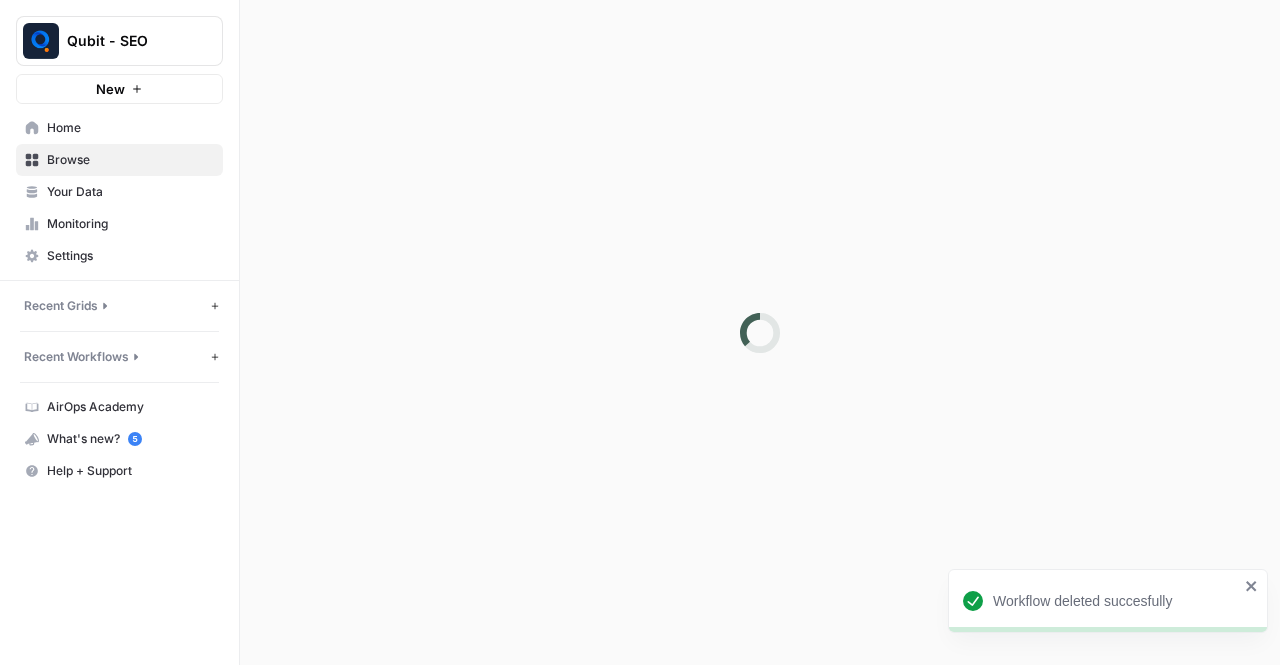 scroll, scrollTop: 0, scrollLeft: 0, axis: both 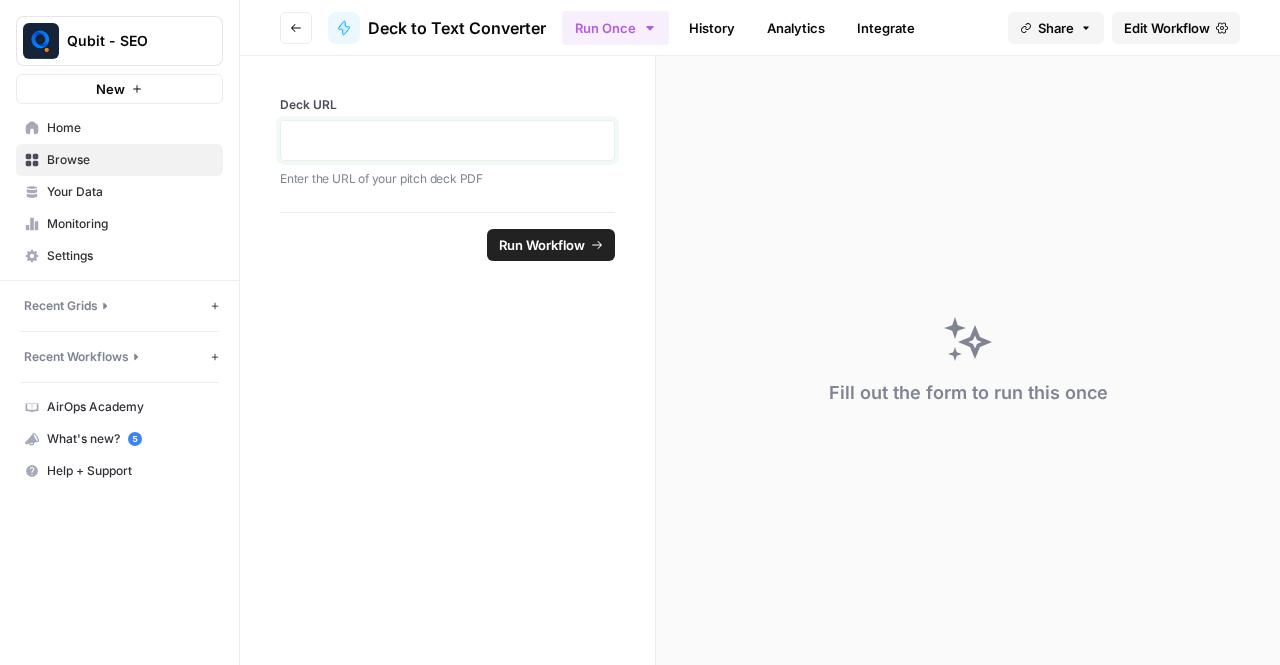 click at bounding box center [447, 140] 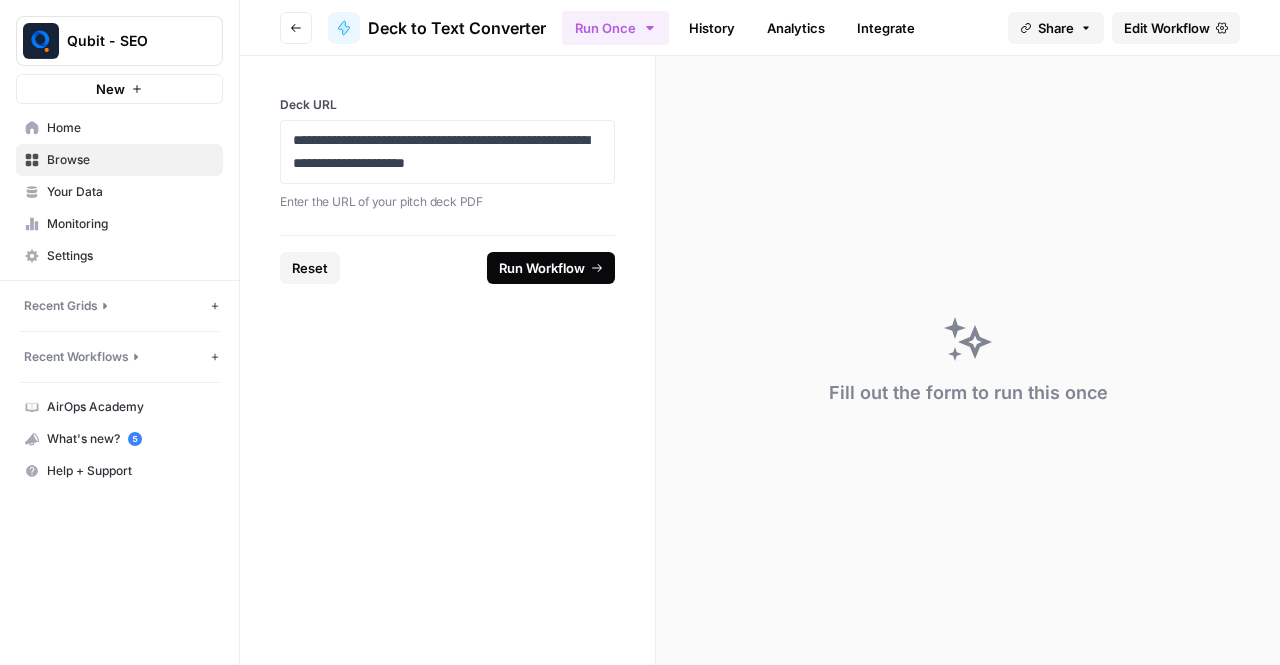 click on "Run Workflow" at bounding box center (542, 268) 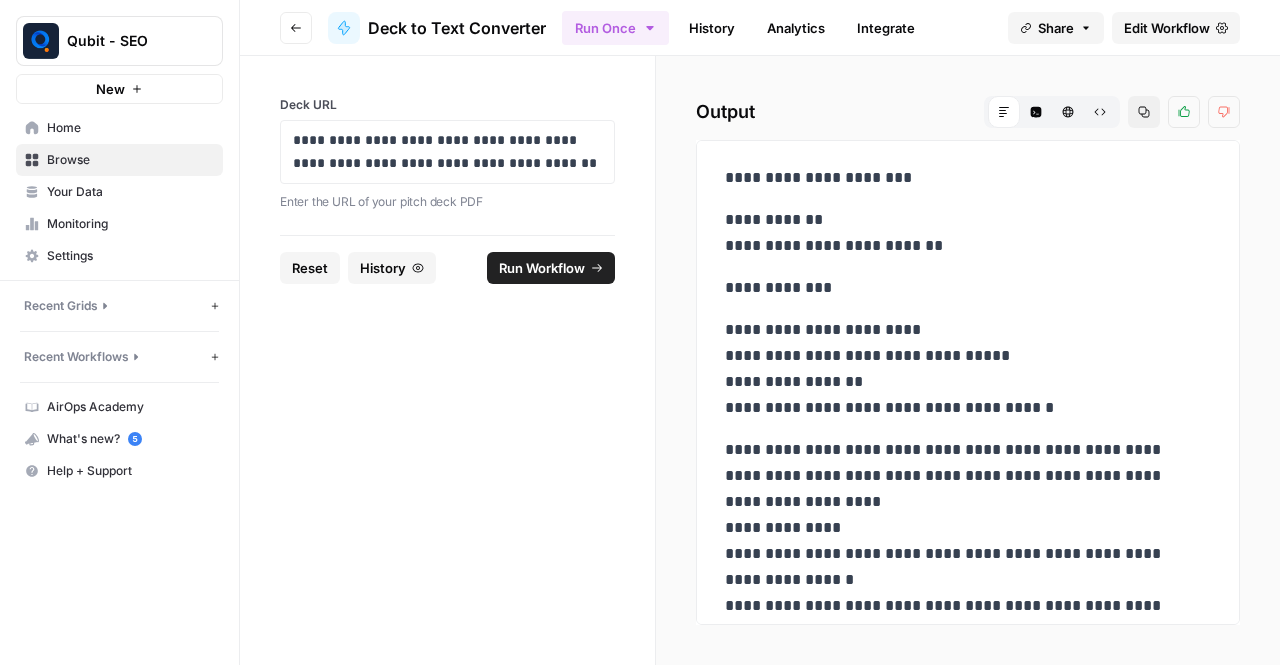 click on "**********" at bounding box center (960, 233) 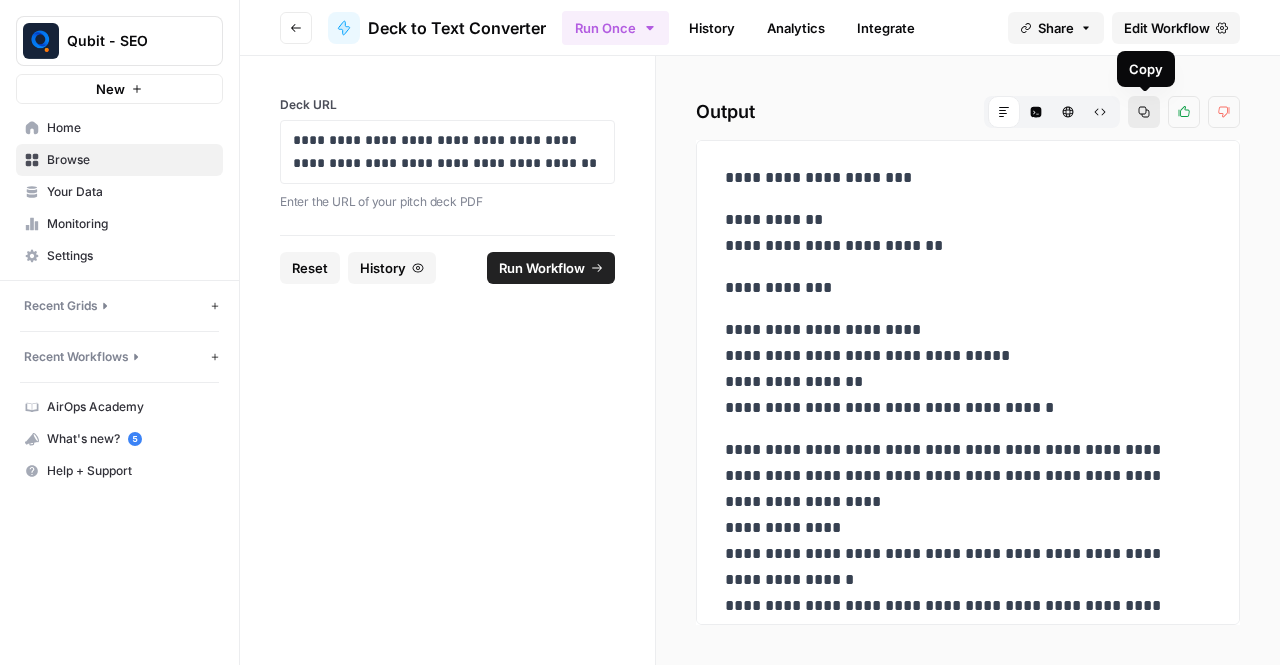 click 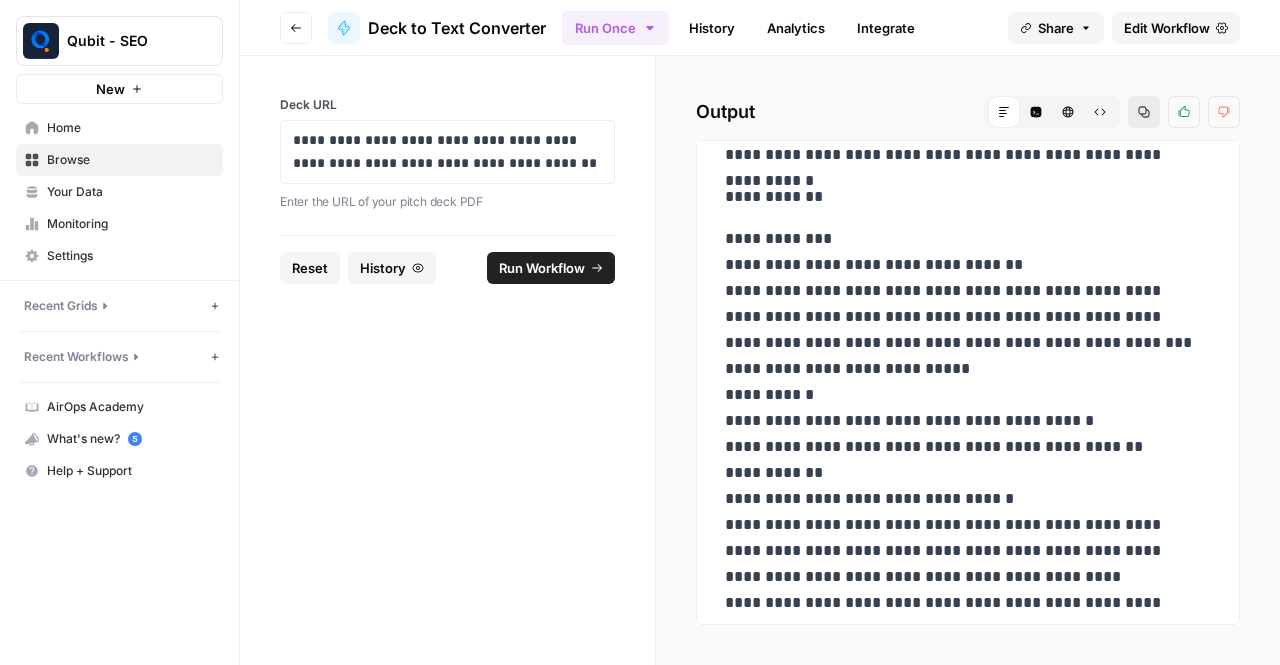 scroll, scrollTop: 0, scrollLeft: 0, axis: both 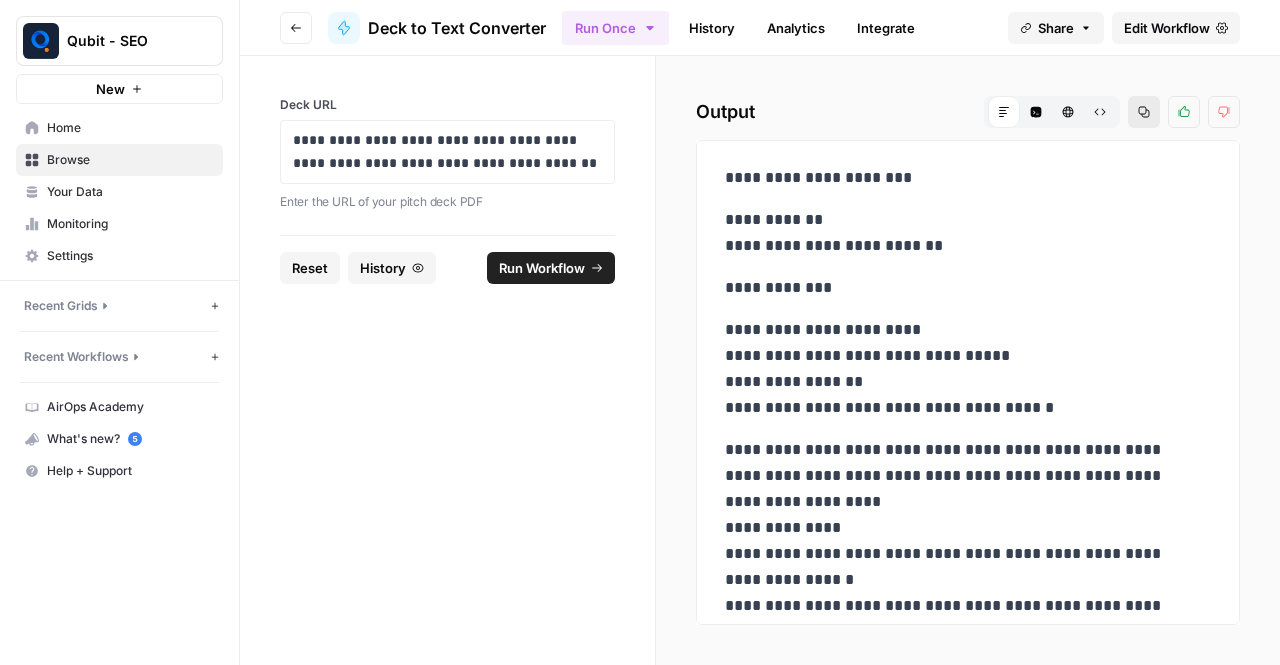 click on "**********" at bounding box center (968, 4551) 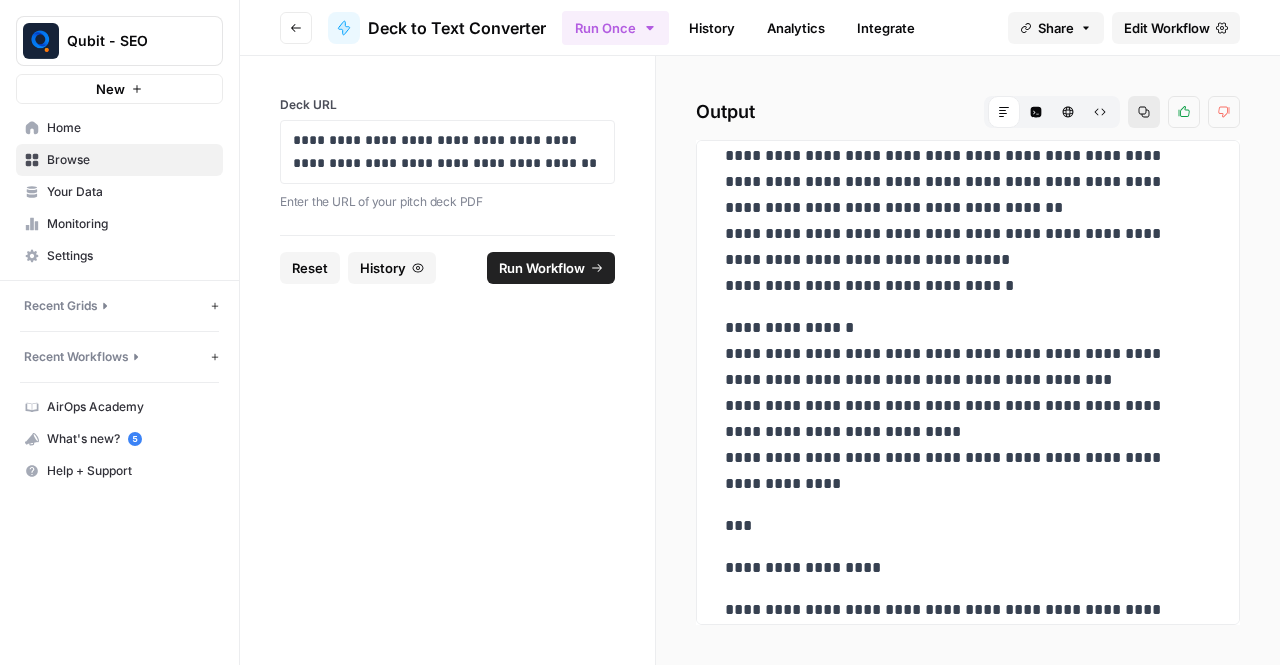 scroll, scrollTop: 8336, scrollLeft: 0, axis: vertical 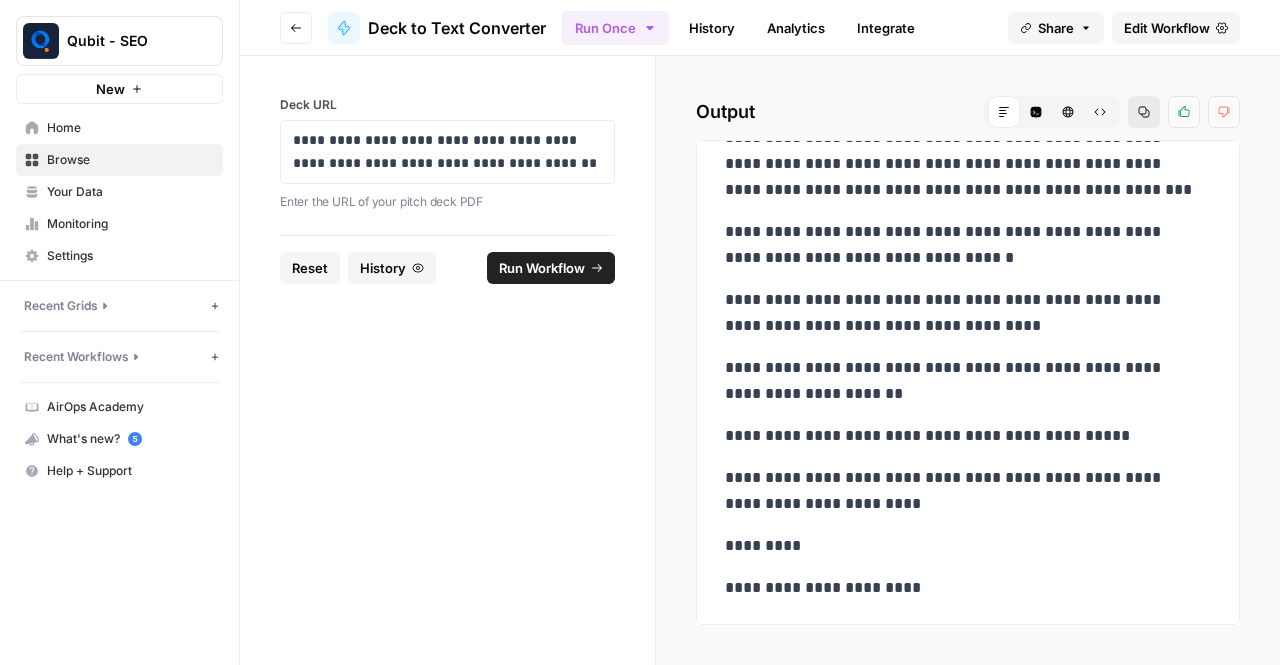 drag, startPoint x: 726, startPoint y: 179, endPoint x: 1031, endPoint y: 712, distance: 614.09607 